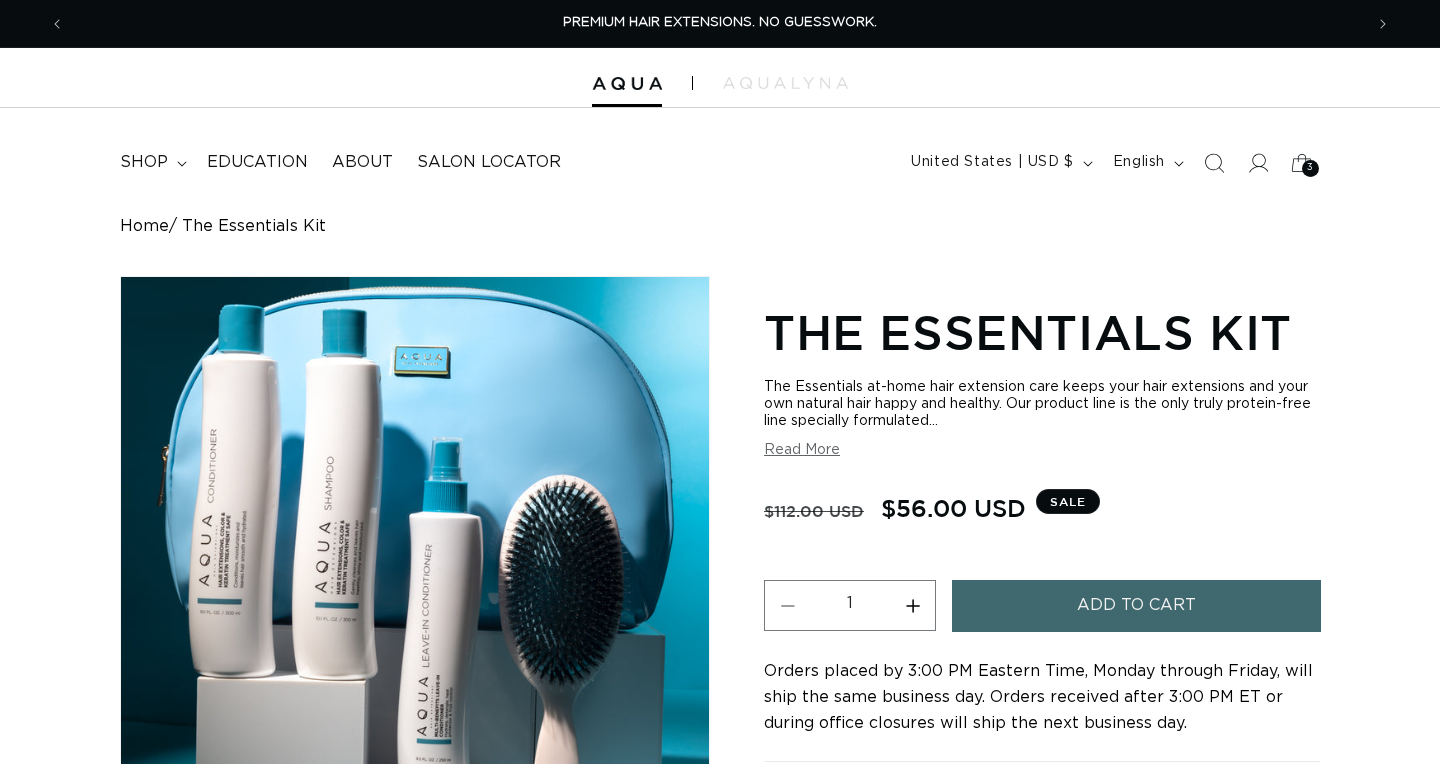 scroll, scrollTop: 0, scrollLeft: 0, axis: both 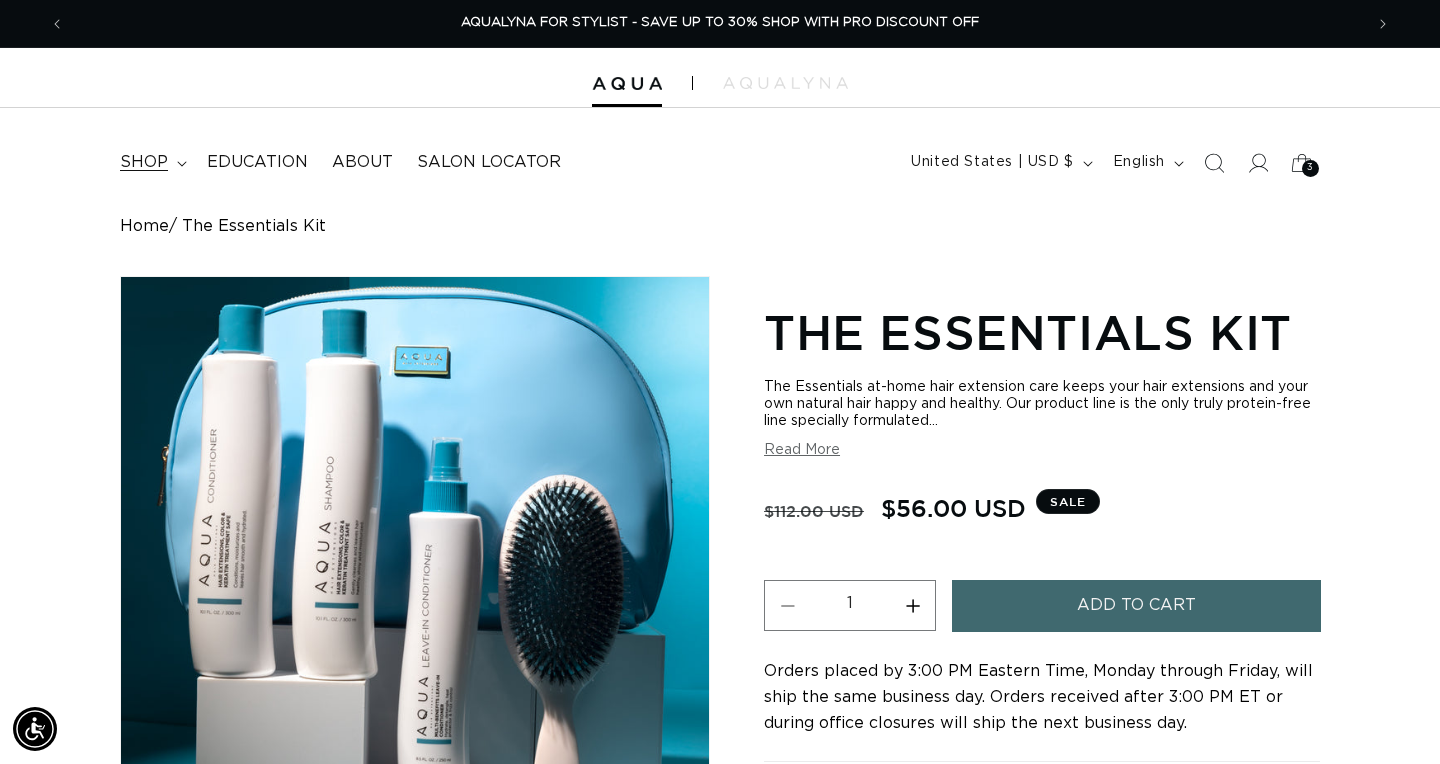 click on "shop" at bounding box center (151, 162) 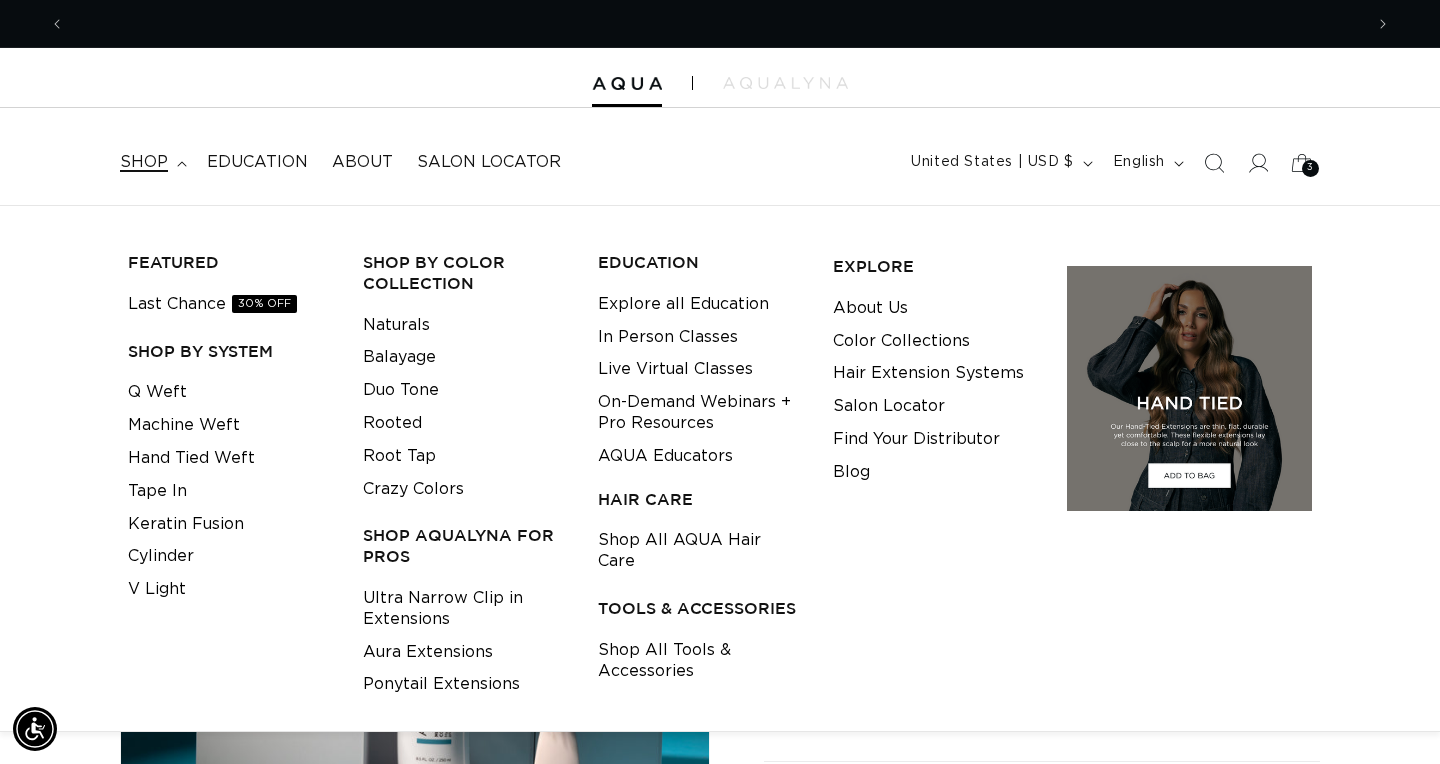 scroll, scrollTop: 0, scrollLeft: 0, axis: both 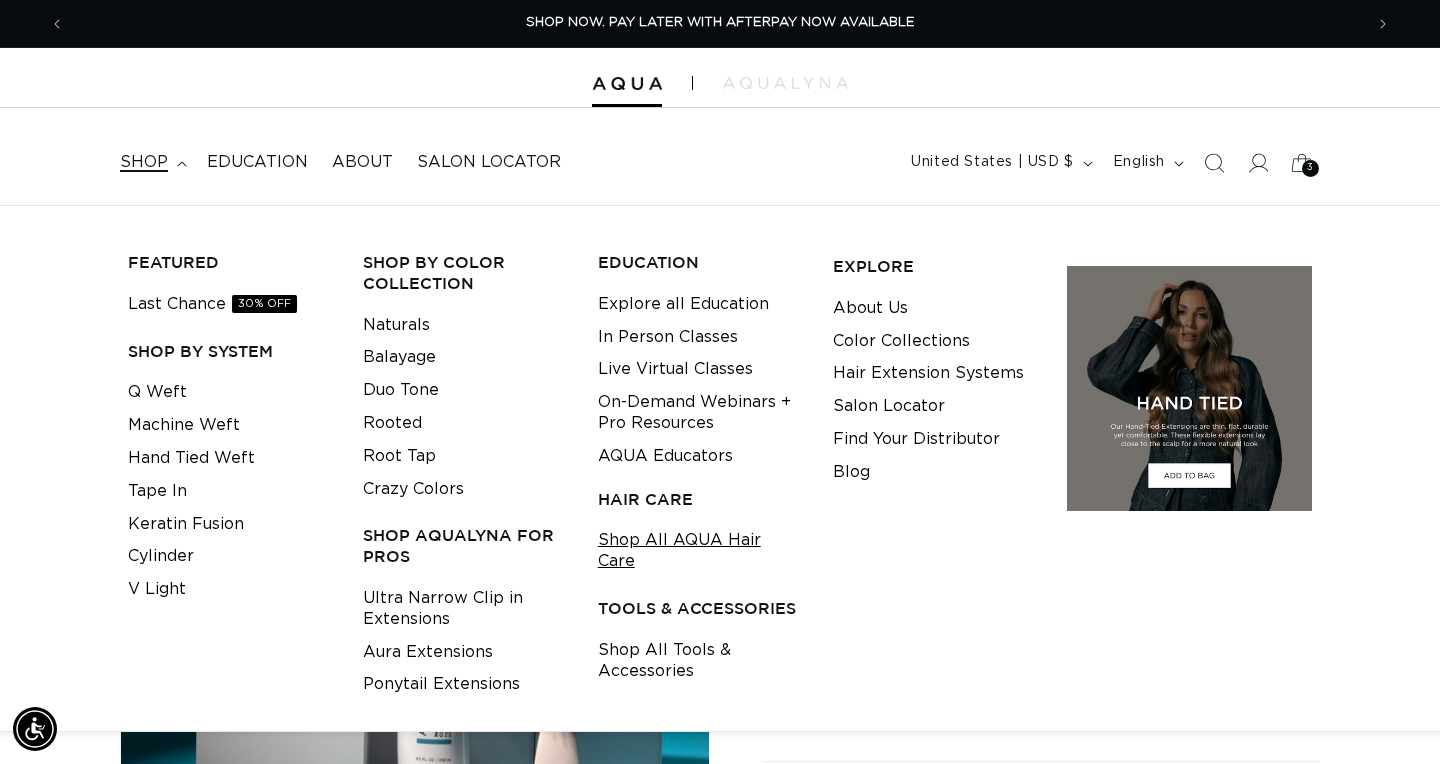 click on "Shop All AQUA Hair Care" at bounding box center (700, 551) 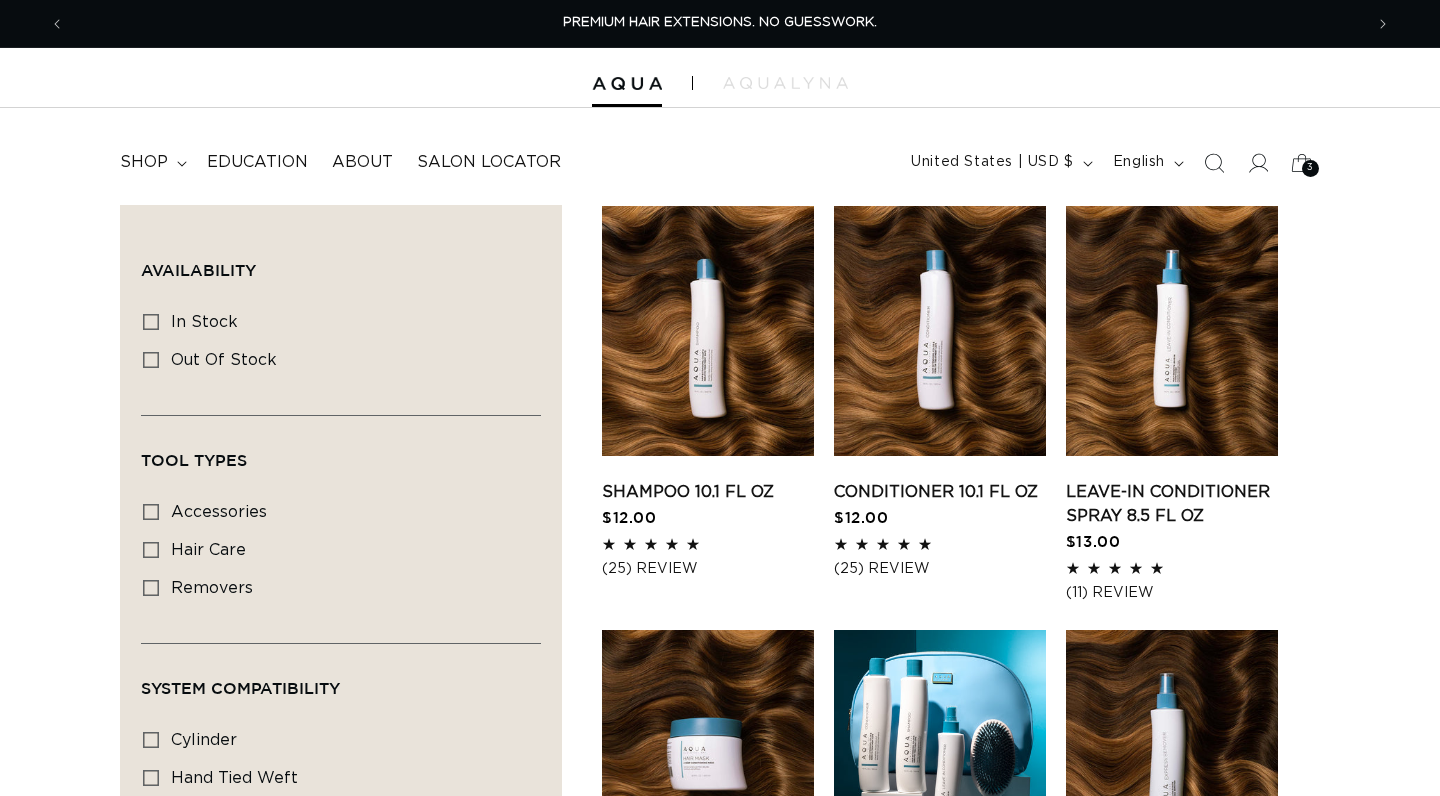 scroll, scrollTop: 0, scrollLeft: 0, axis: both 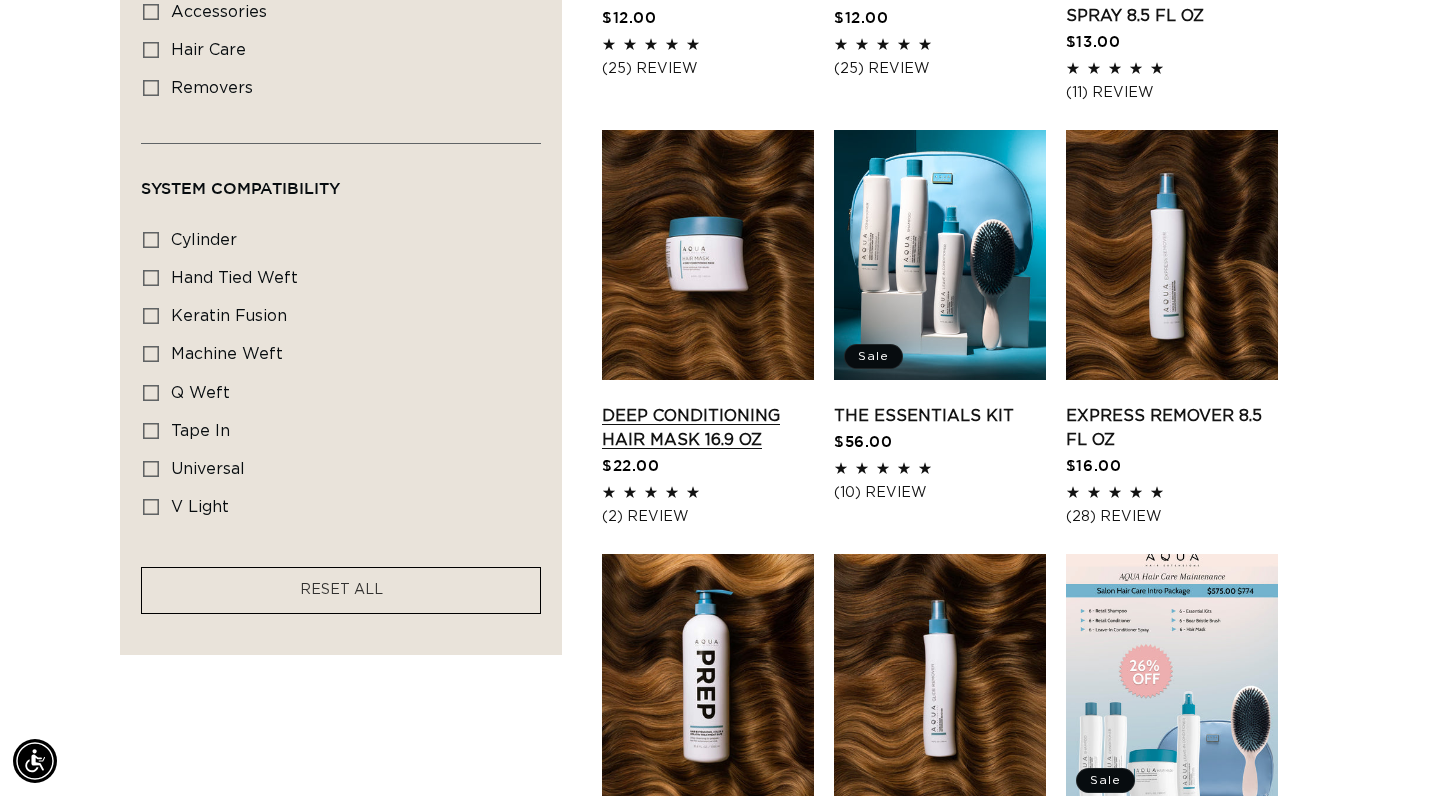 click on "Deep Conditioning Hair Mask 16.9 oz" at bounding box center [708, 428] 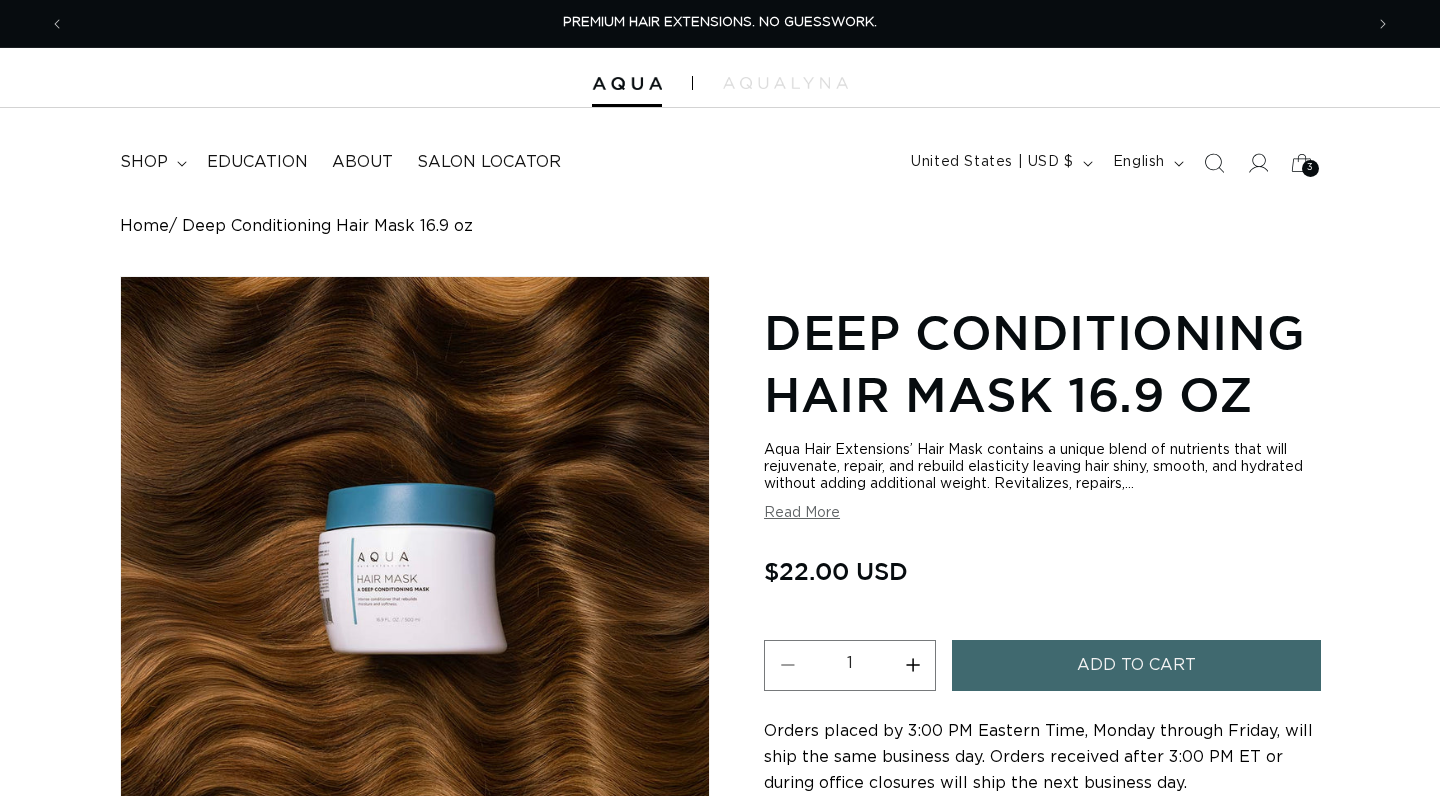 scroll, scrollTop: 0, scrollLeft: 0, axis: both 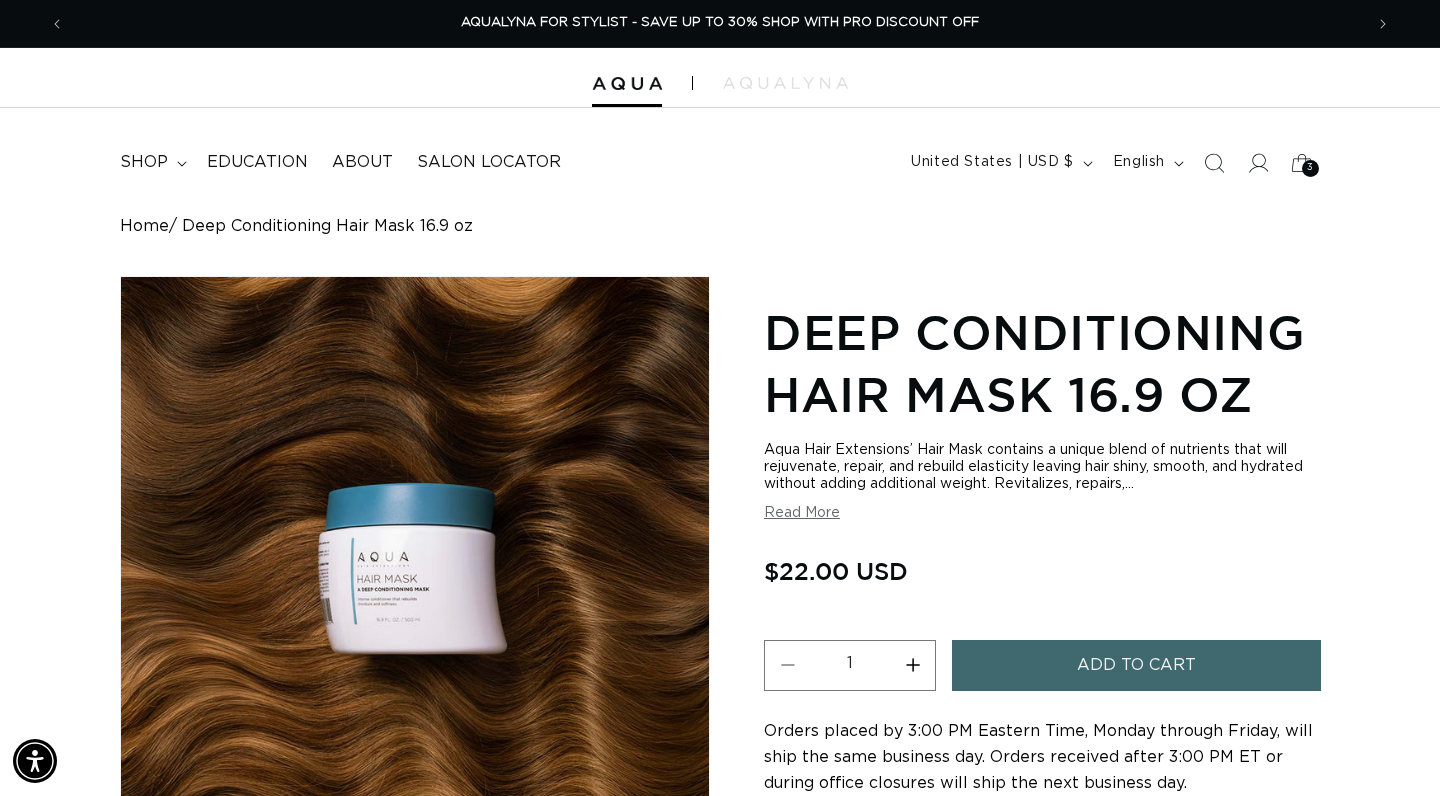 click on "Read More" at bounding box center (802, 513) 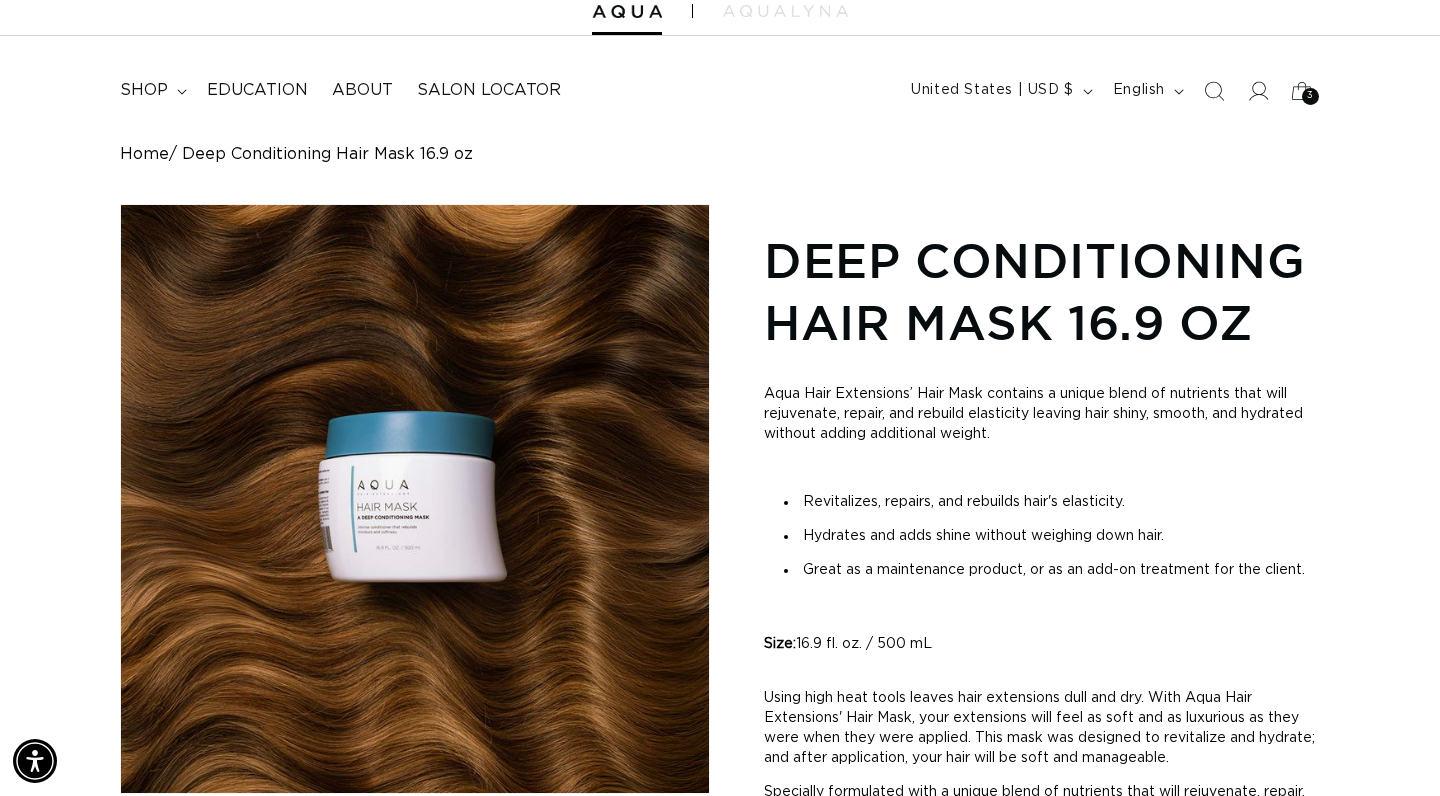 scroll, scrollTop: 100, scrollLeft: 0, axis: vertical 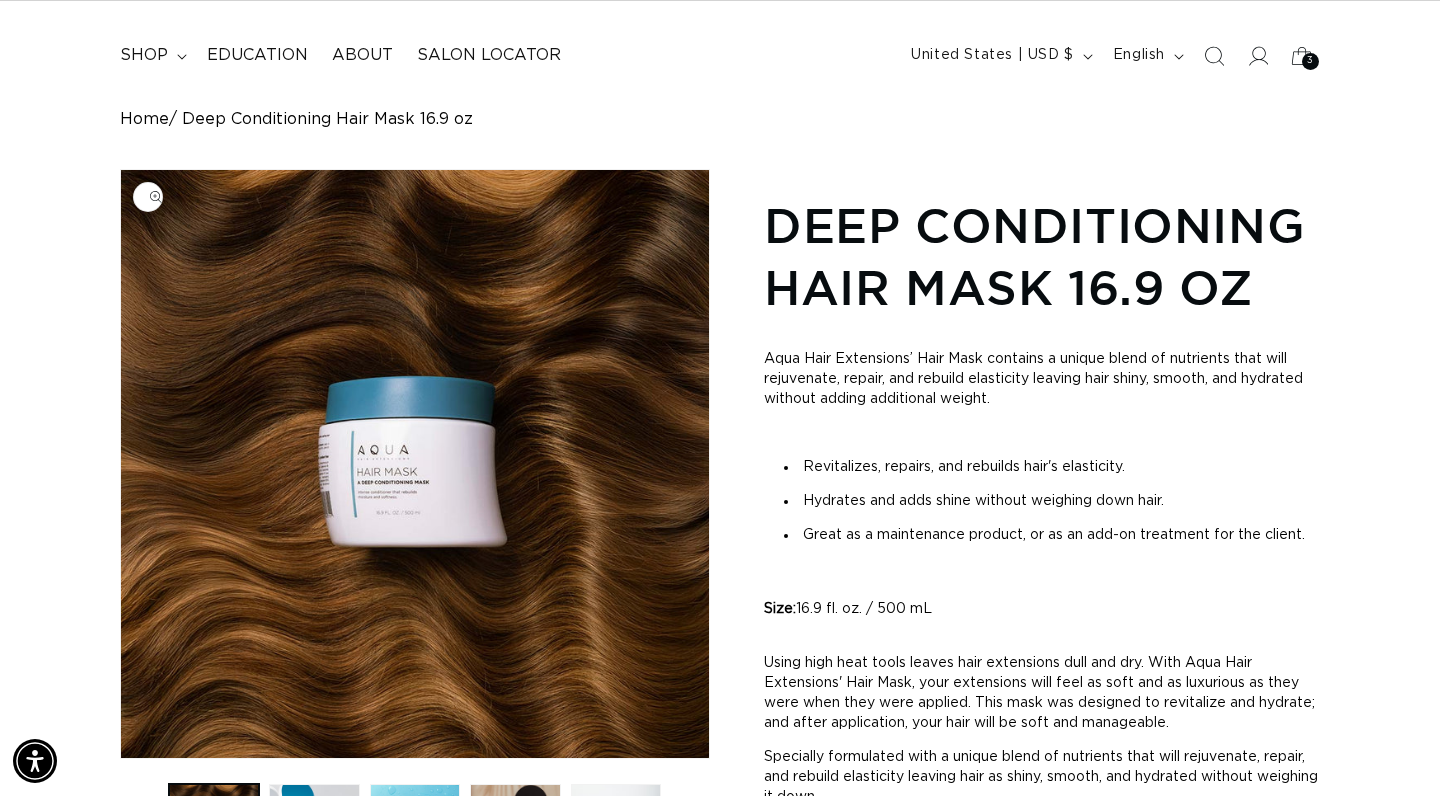 click at bounding box center (415, 464) 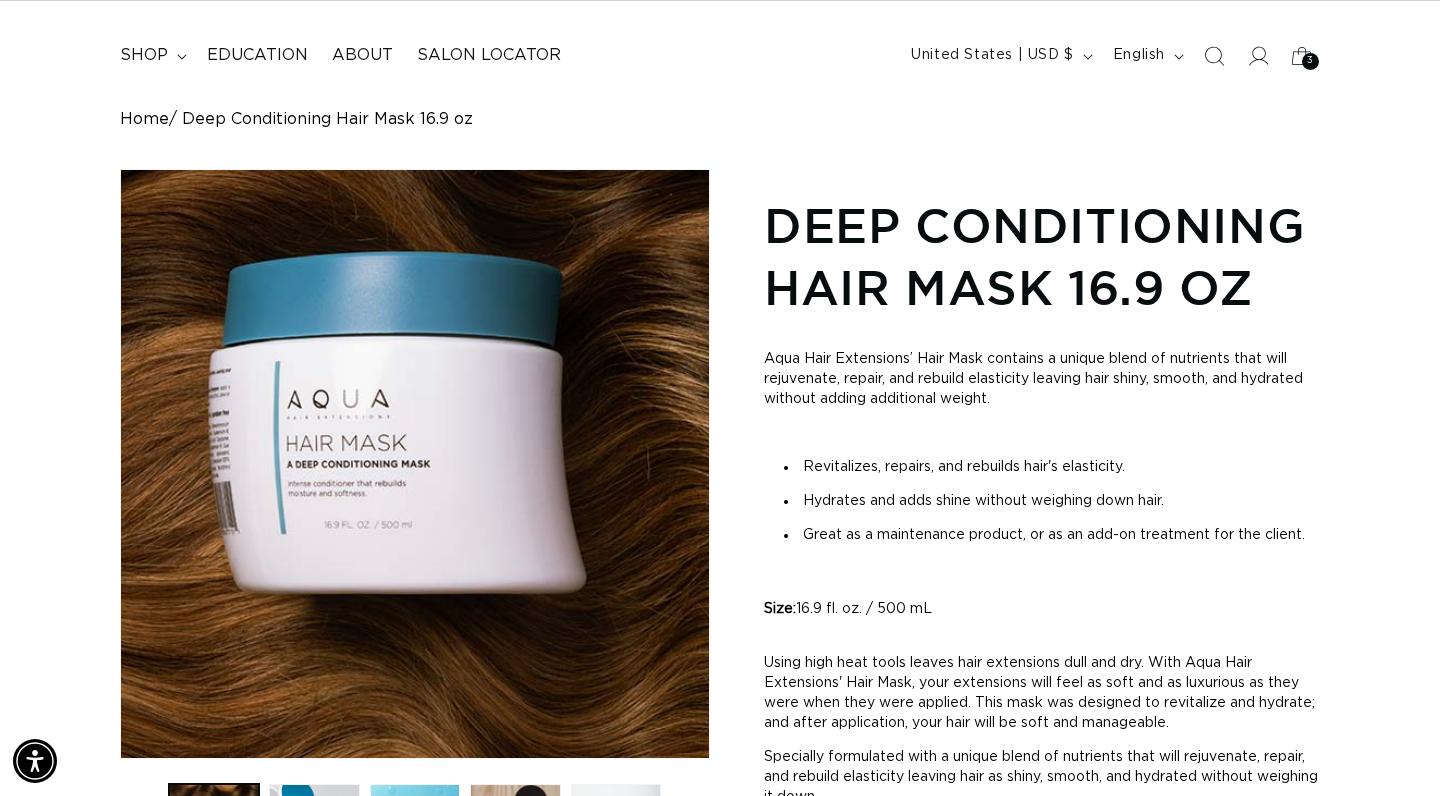 scroll, scrollTop: 0, scrollLeft: 2596, axis: horizontal 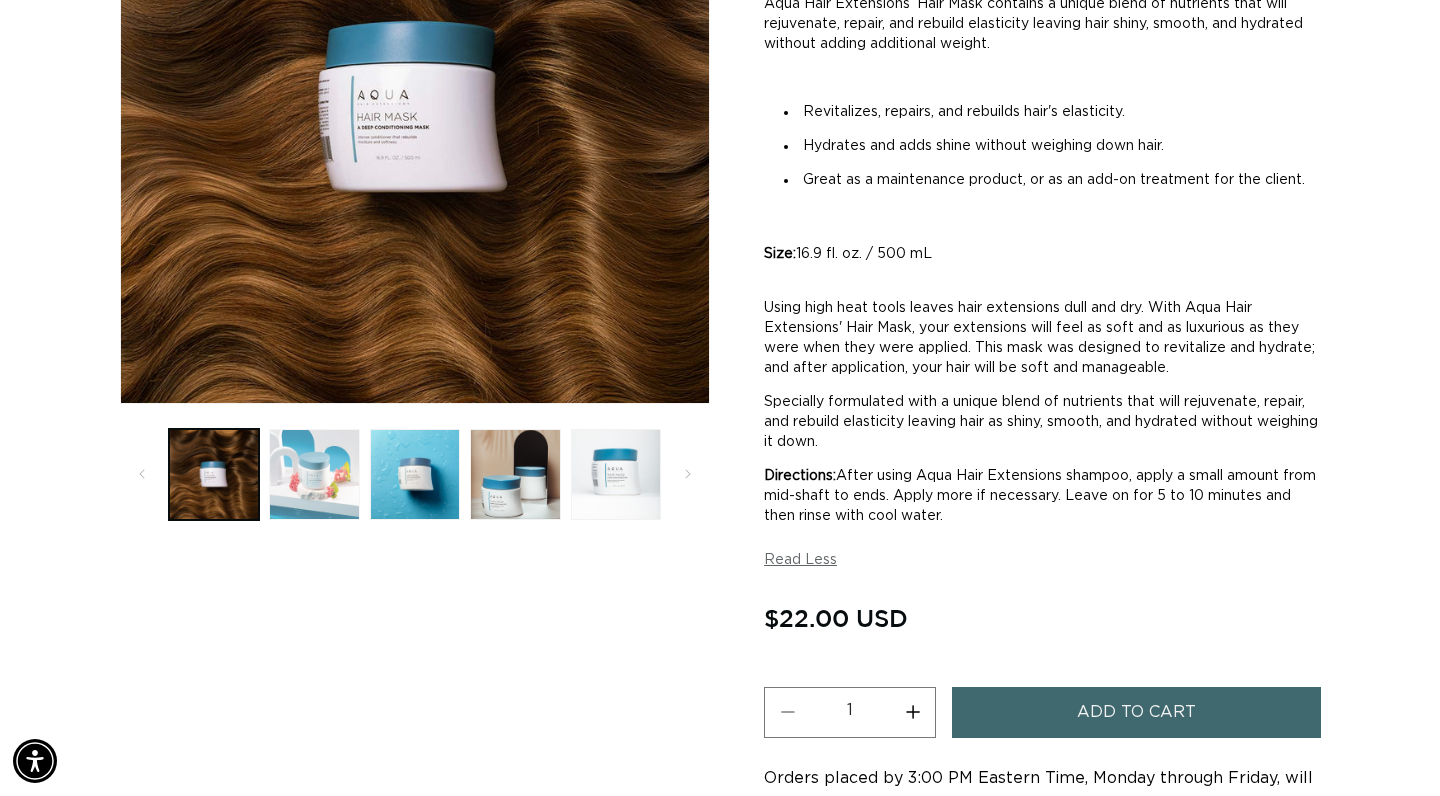 click at bounding box center [314, 474] 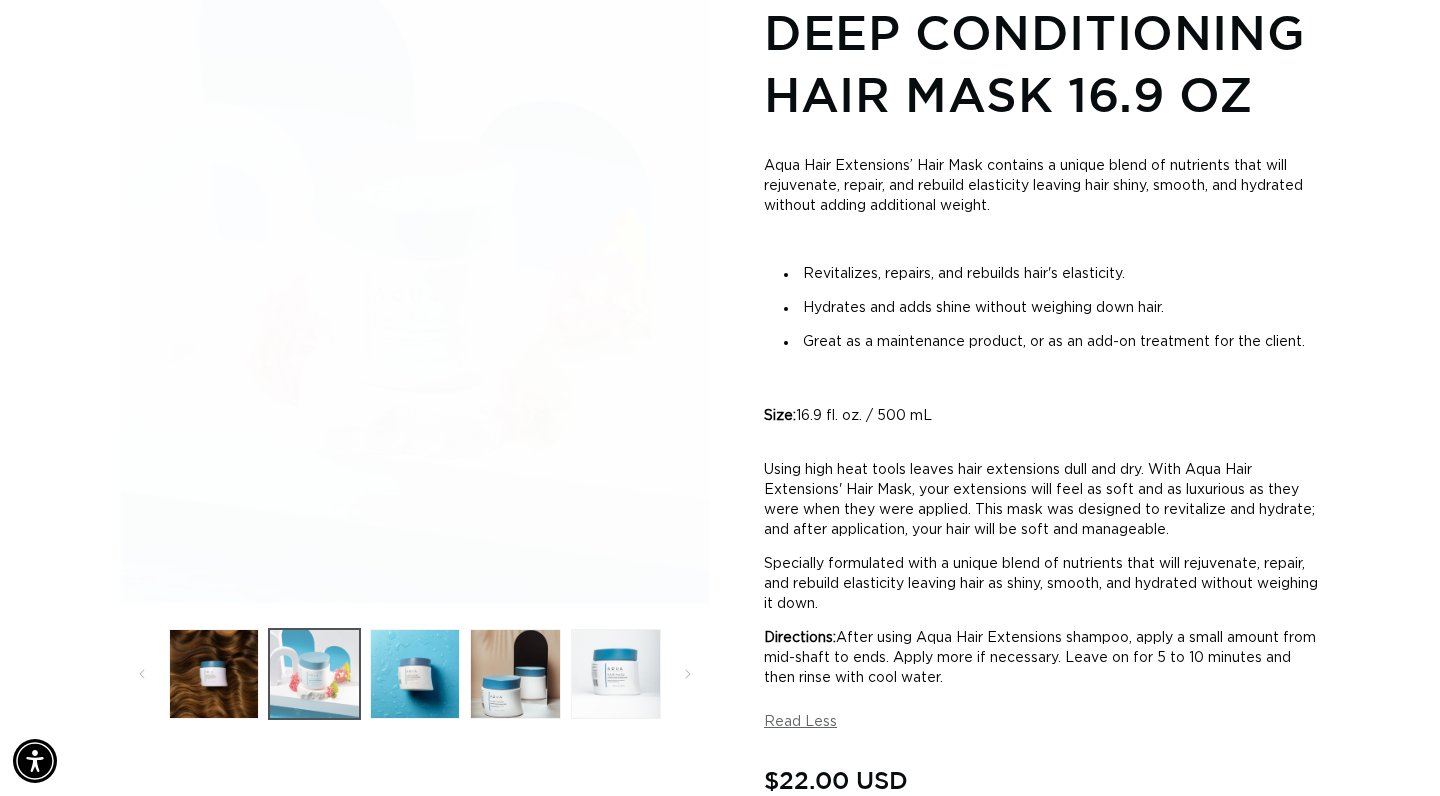 scroll, scrollTop: 274, scrollLeft: 0, axis: vertical 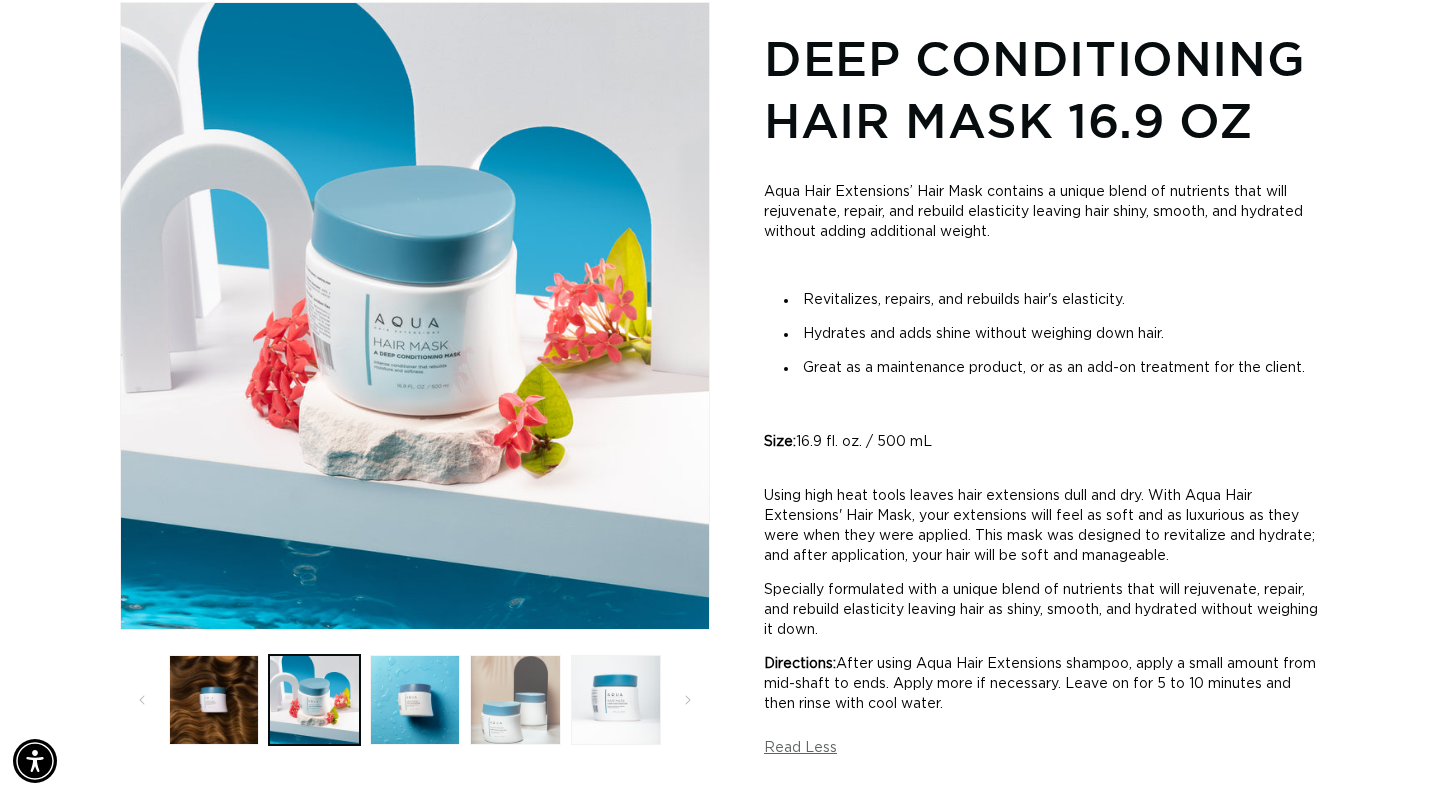 click at bounding box center (515, 700) 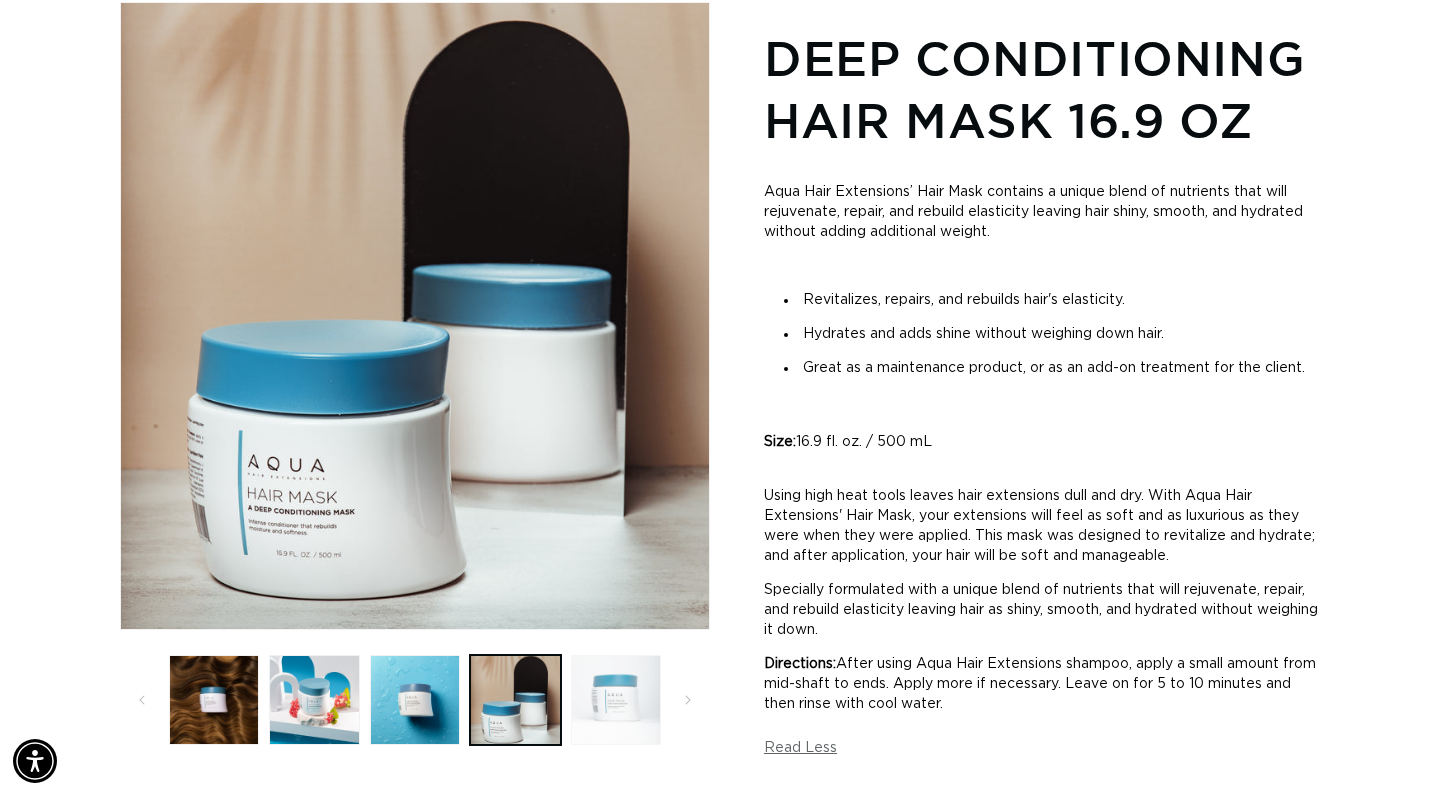 scroll, scrollTop: 0, scrollLeft: 0, axis: both 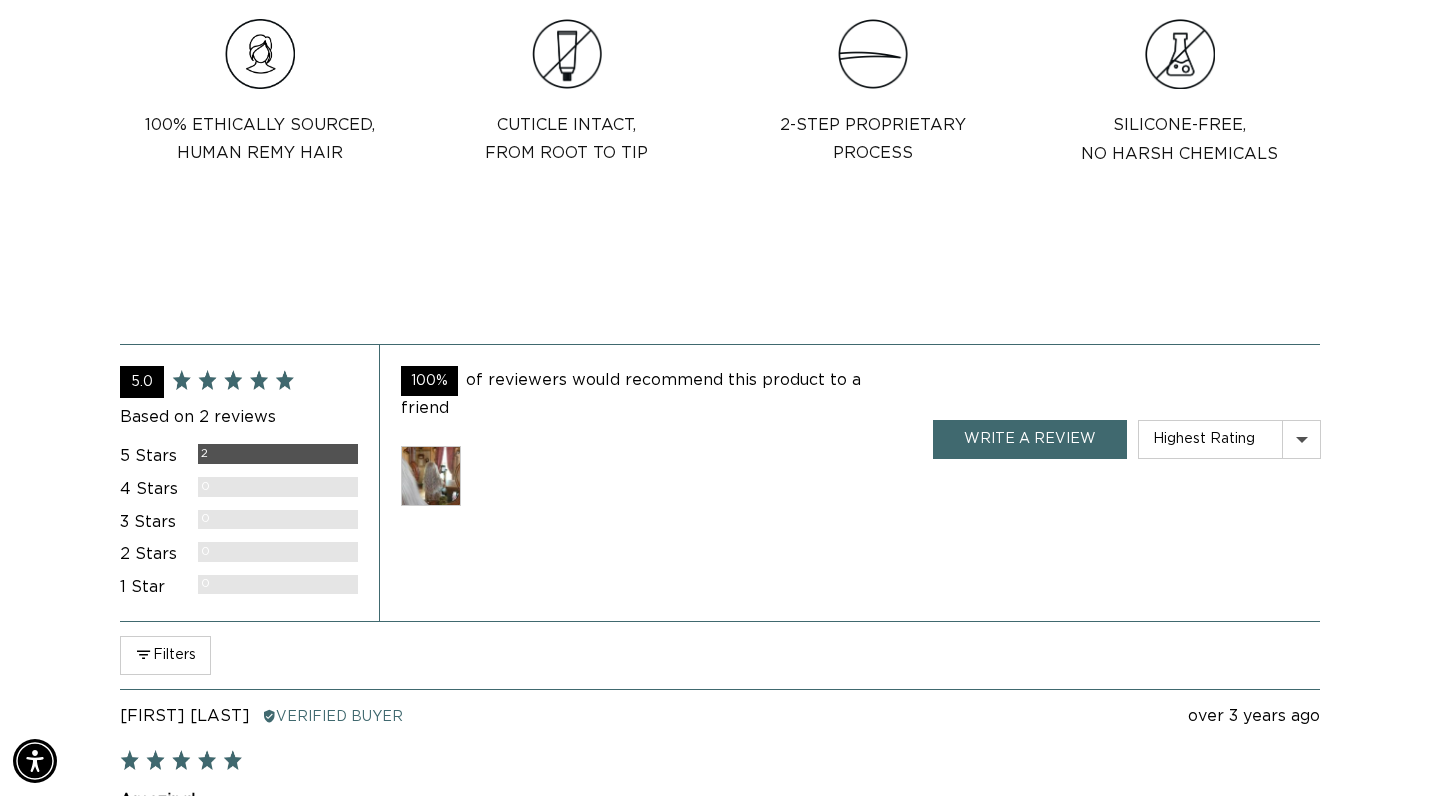 click at bounding box center [431, 476] 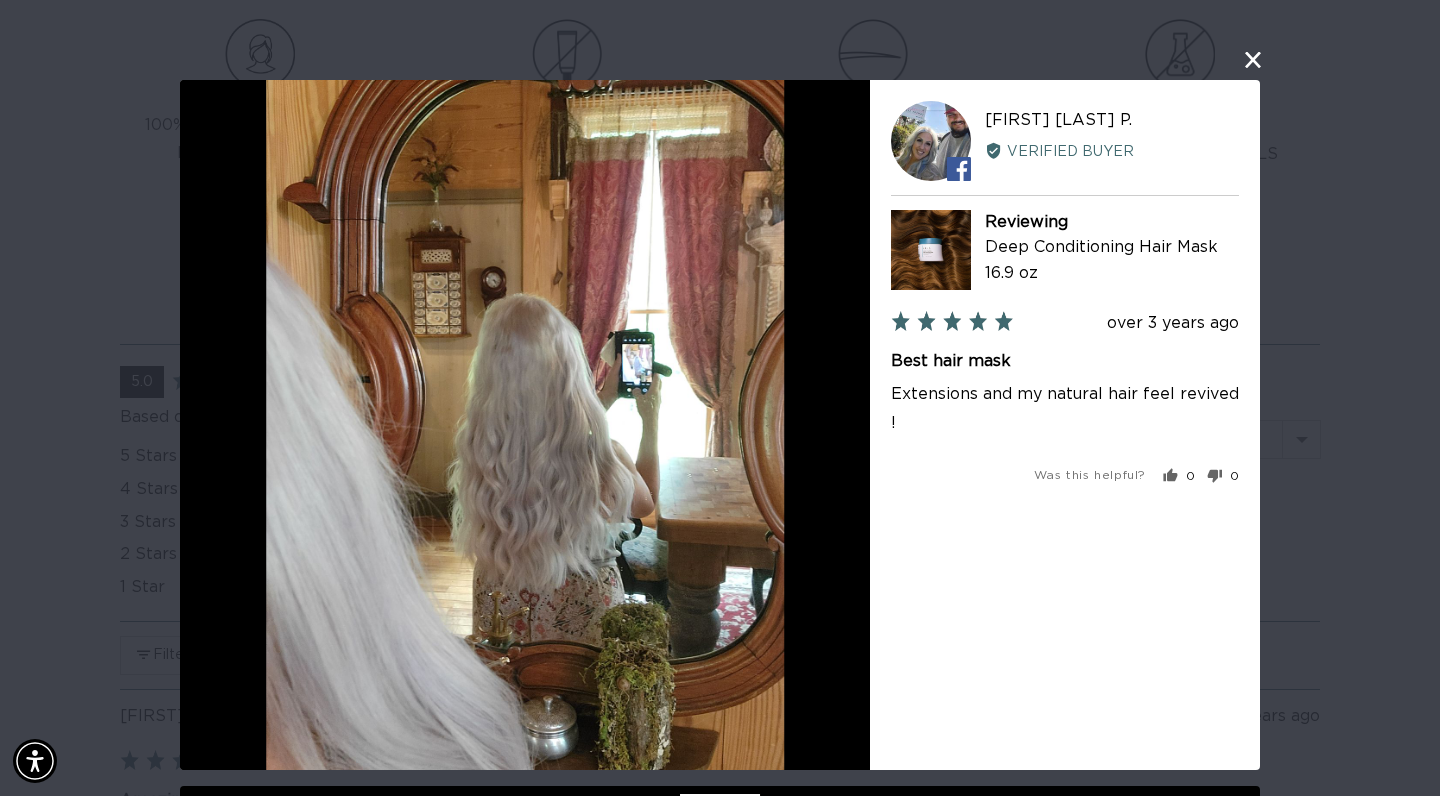 scroll, scrollTop: 0, scrollLeft: 0, axis: both 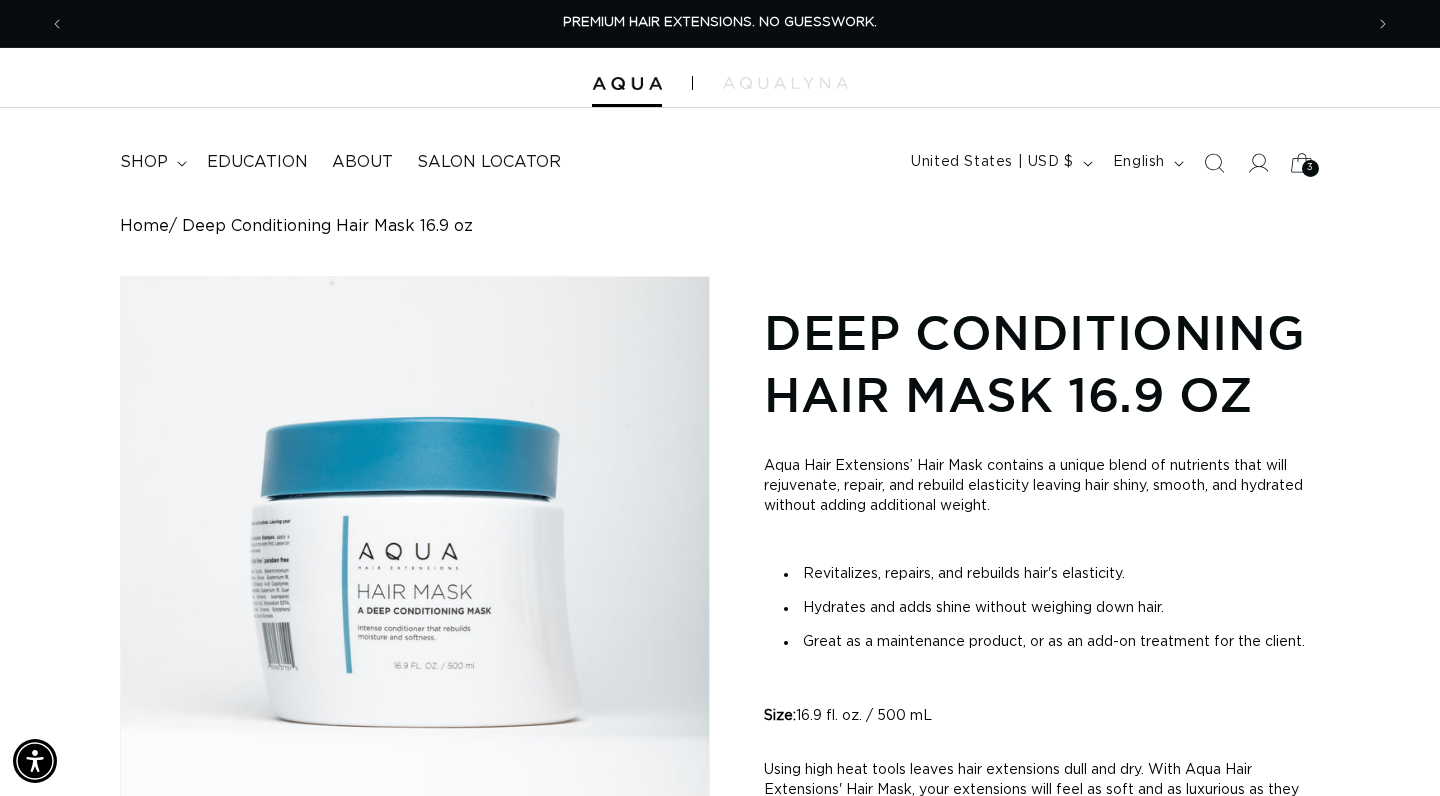 click on "3" at bounding box center [1310, 168] 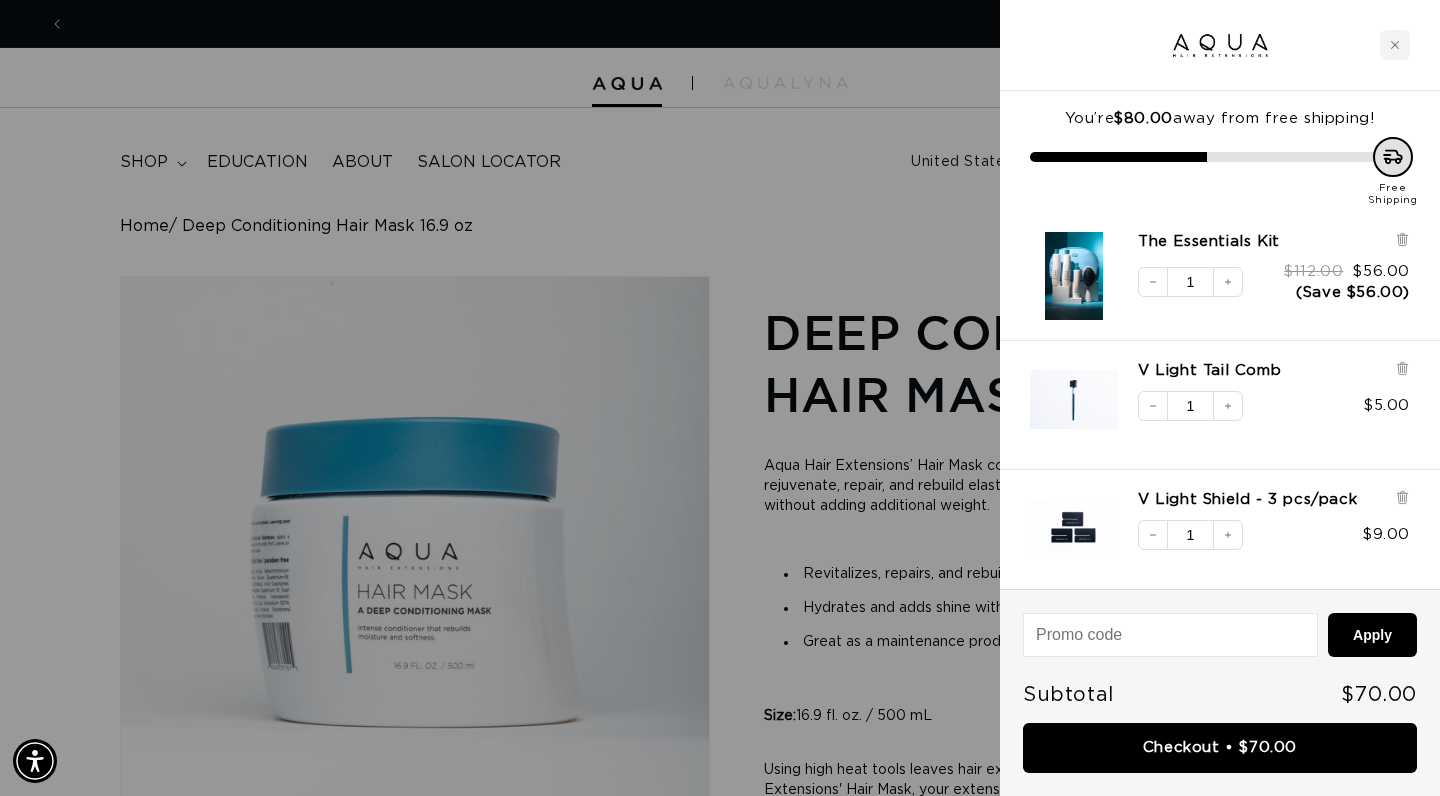 scroll, scrollTop: 0, scrollLeft: 1298, axis: horizontal 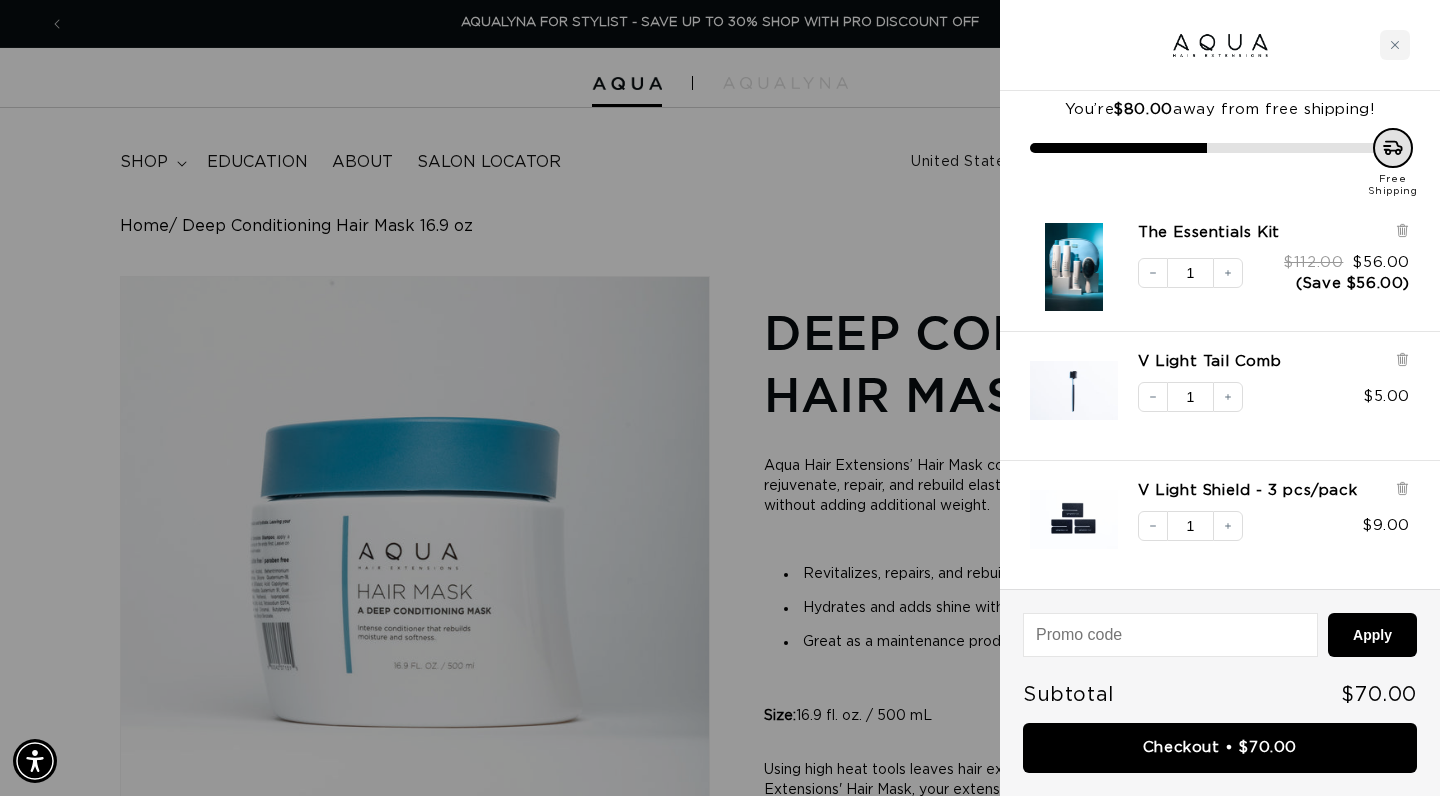 click at bounding box center (720, 398) 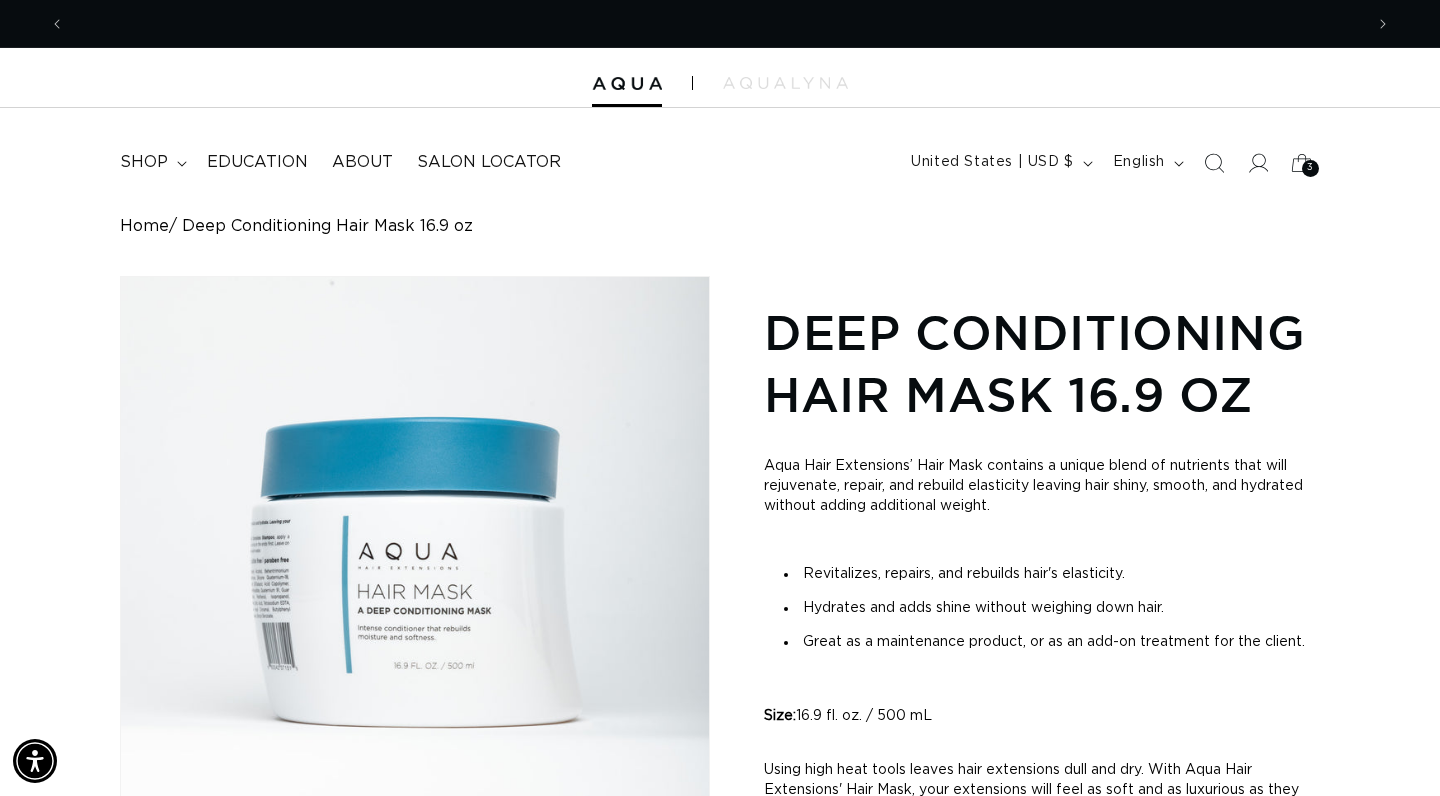 scroll, scrollTop: 0, scrollLeft: 1298, axis: horizontal 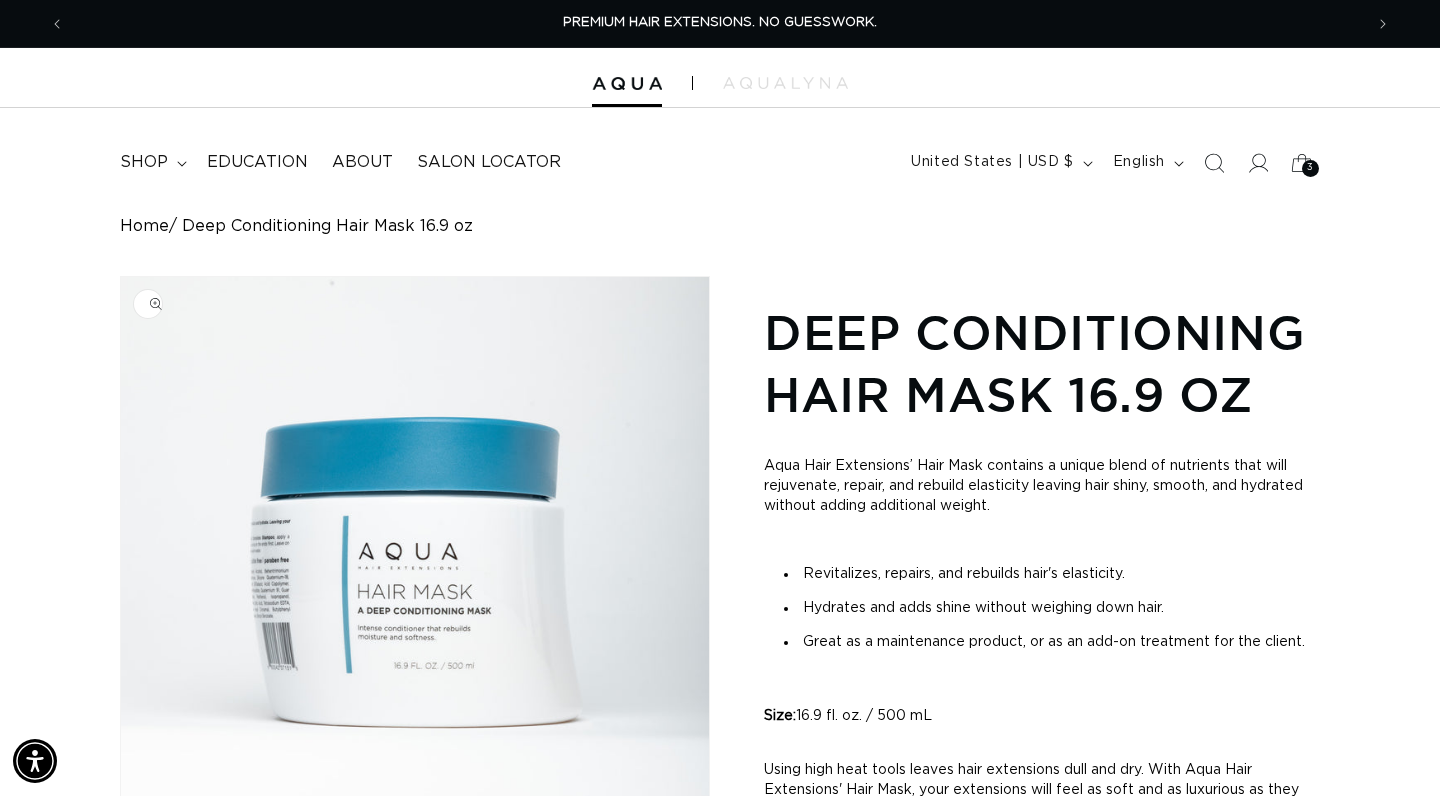 click at bounding box center (415, 590) 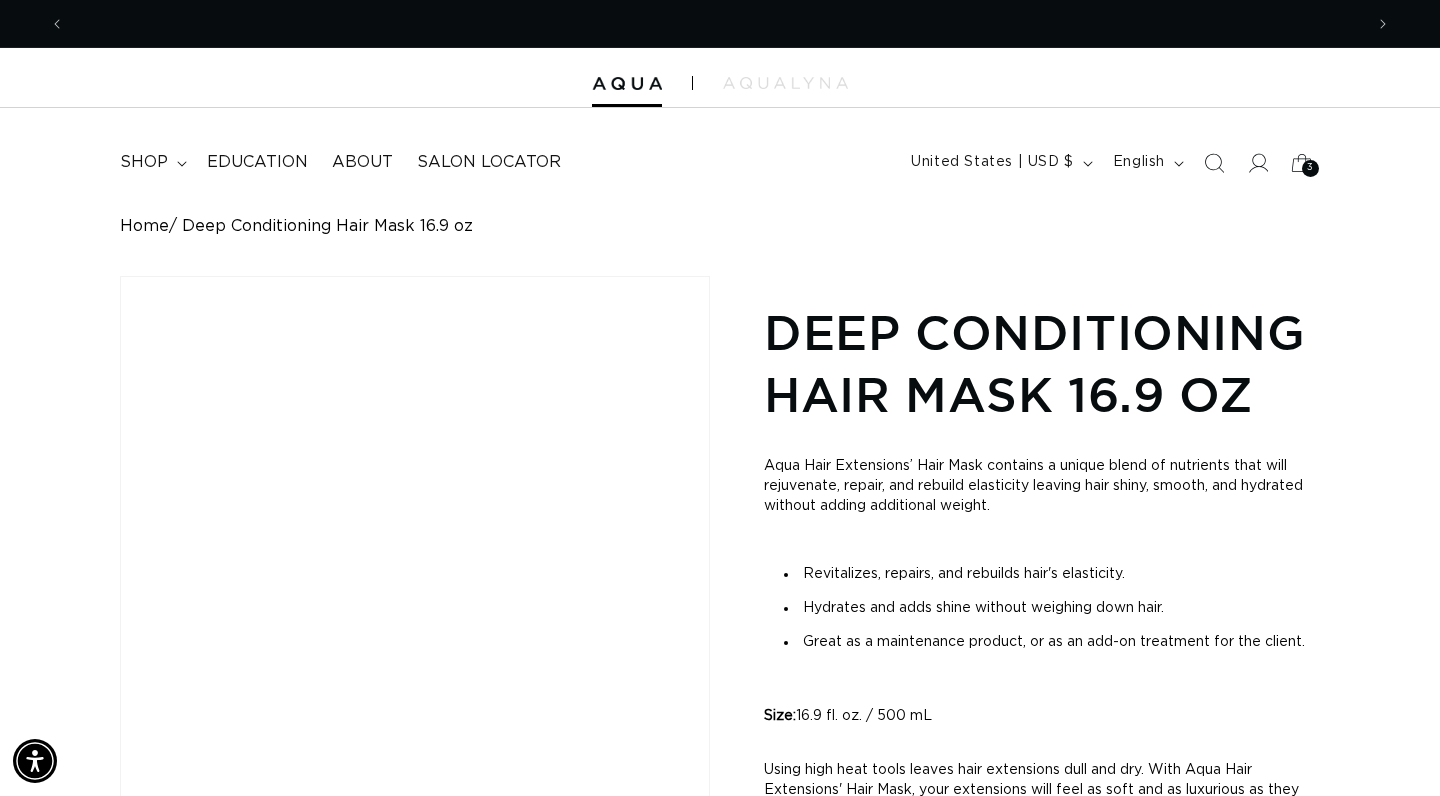 scroll, scrollTop: 0, scrollLeft: 2596, axis: horizontal 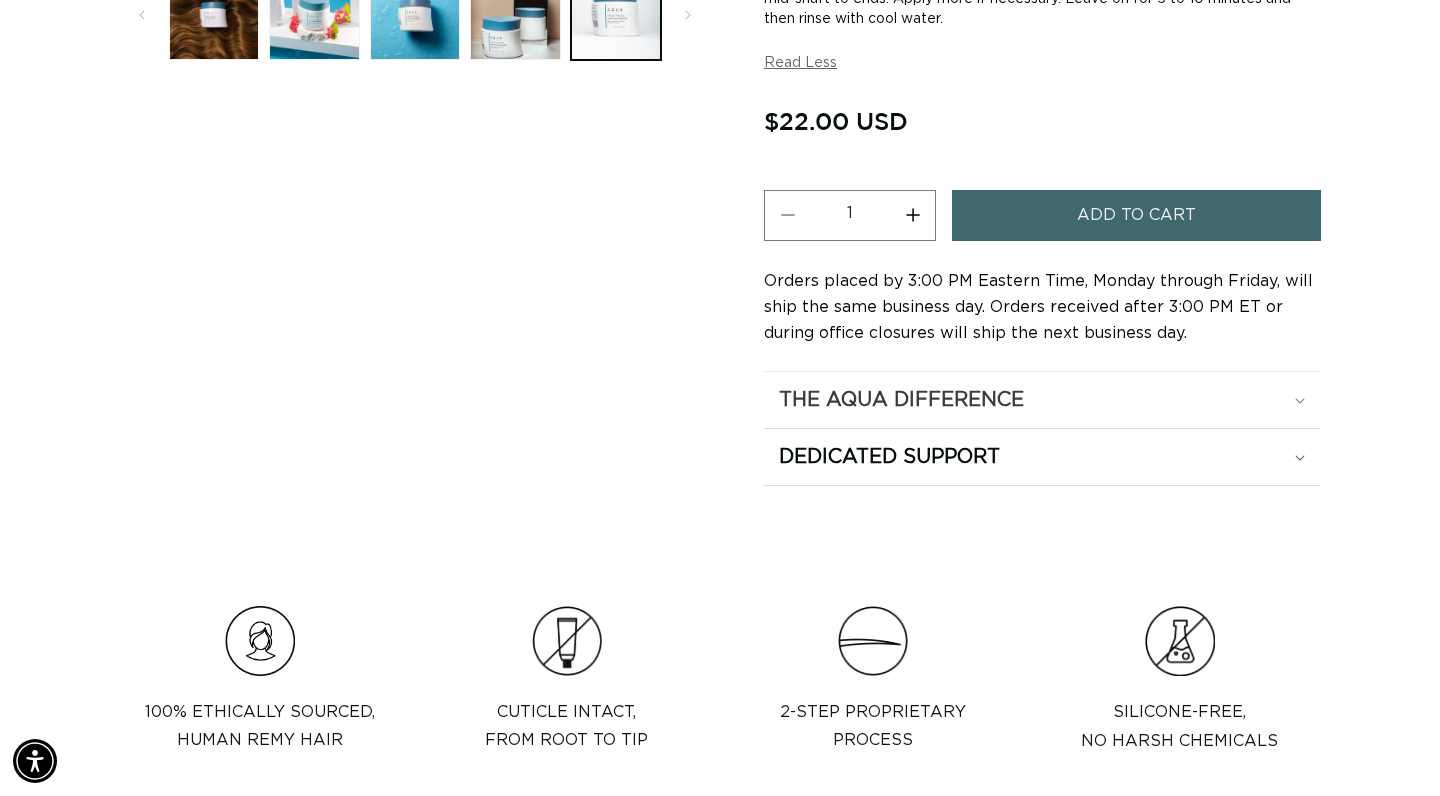 click on "The Aqua Difference" at bounding box center (901, 400) 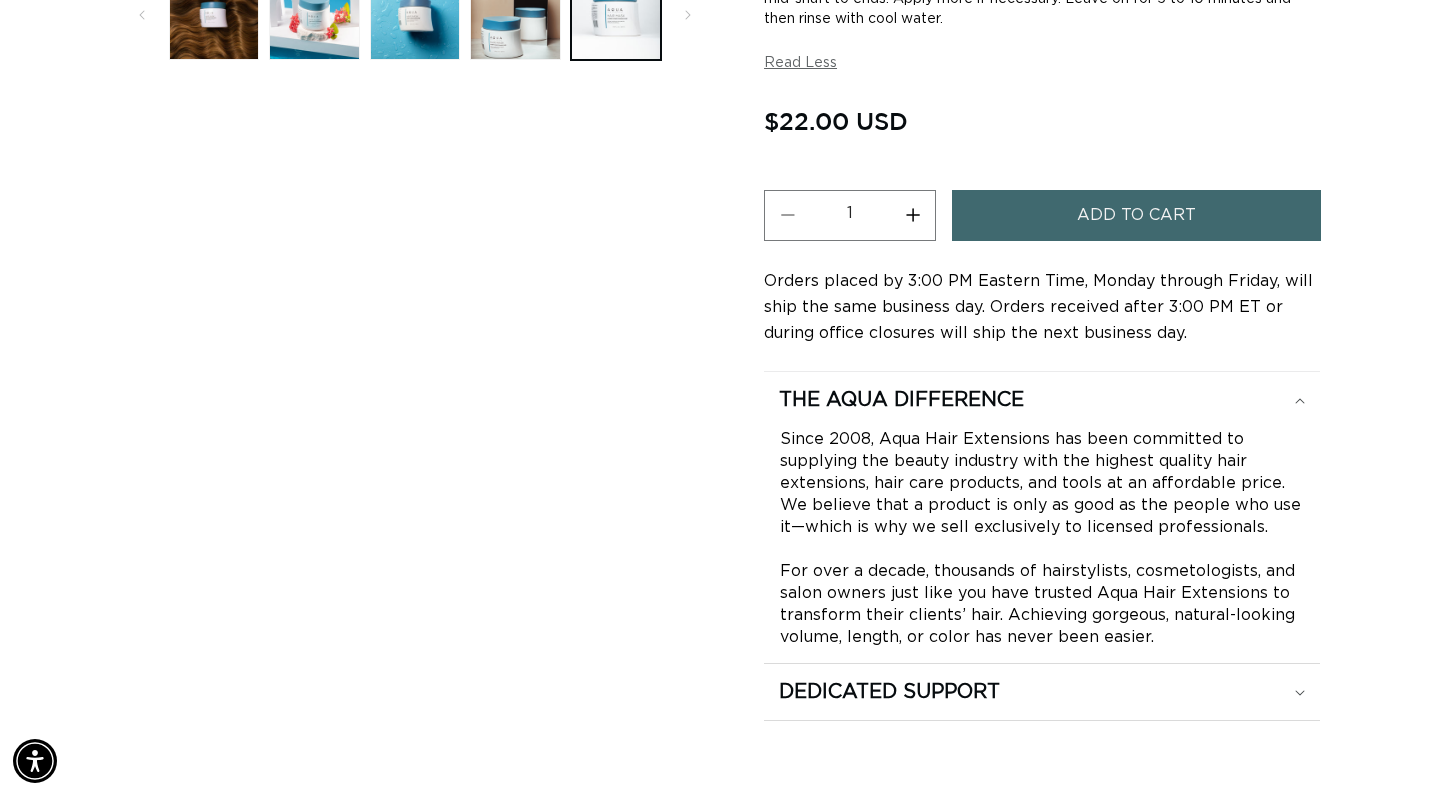 scroll, scrollTop: 0, scrollLeft: 0, axis: both 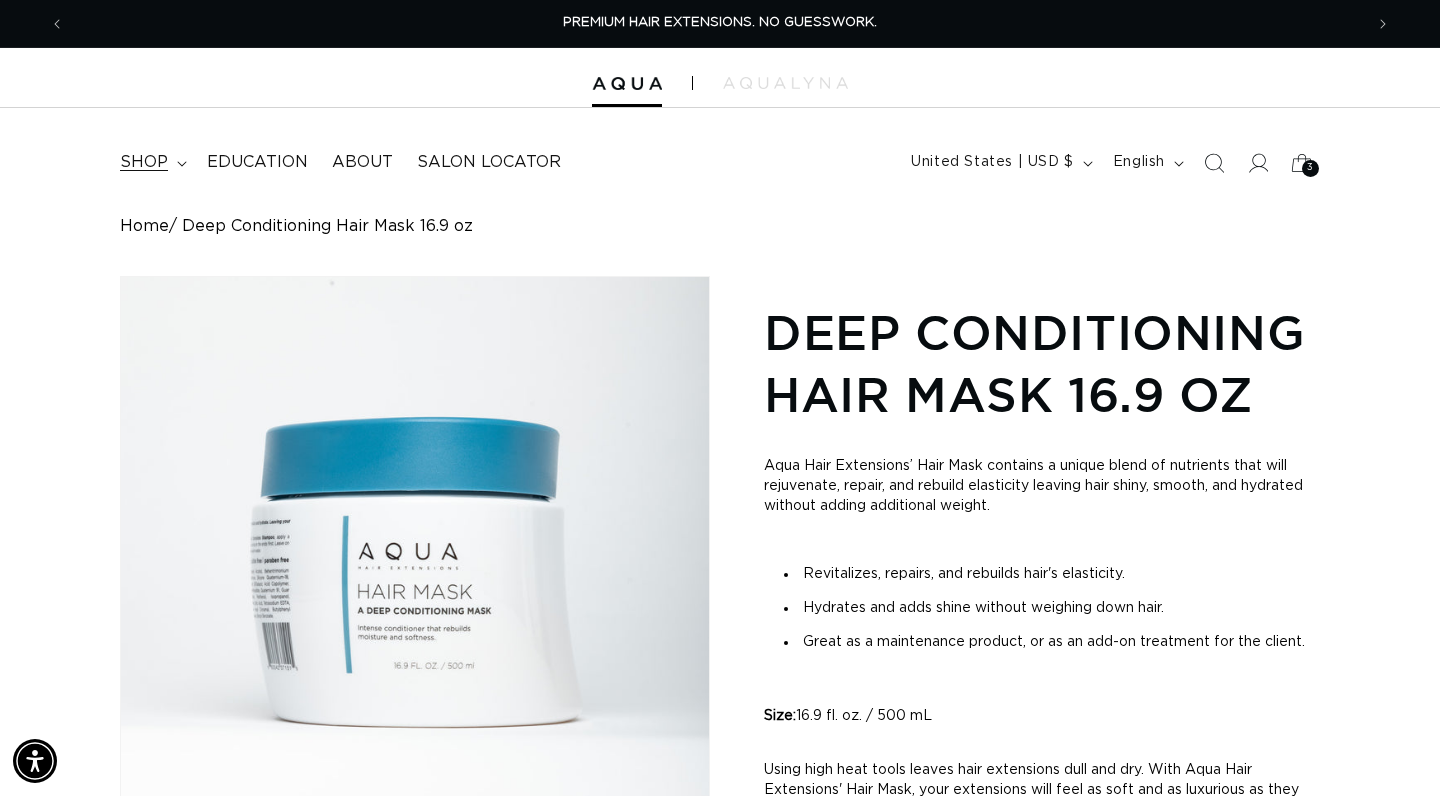 click on "shop" at bounding box center [144, 162] 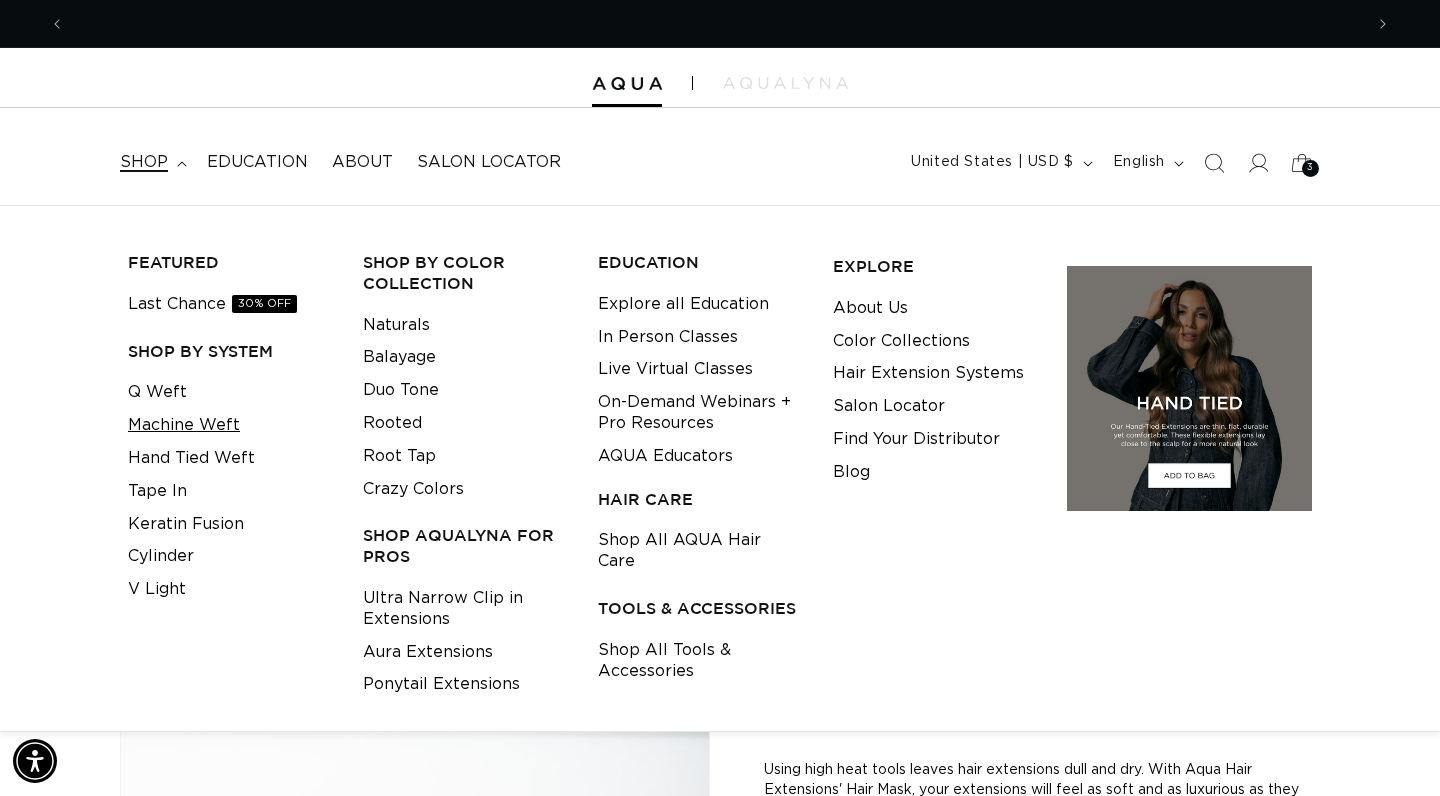 scroll, scrollTop: 0, scrollLeft: 1298, axis: horizontal 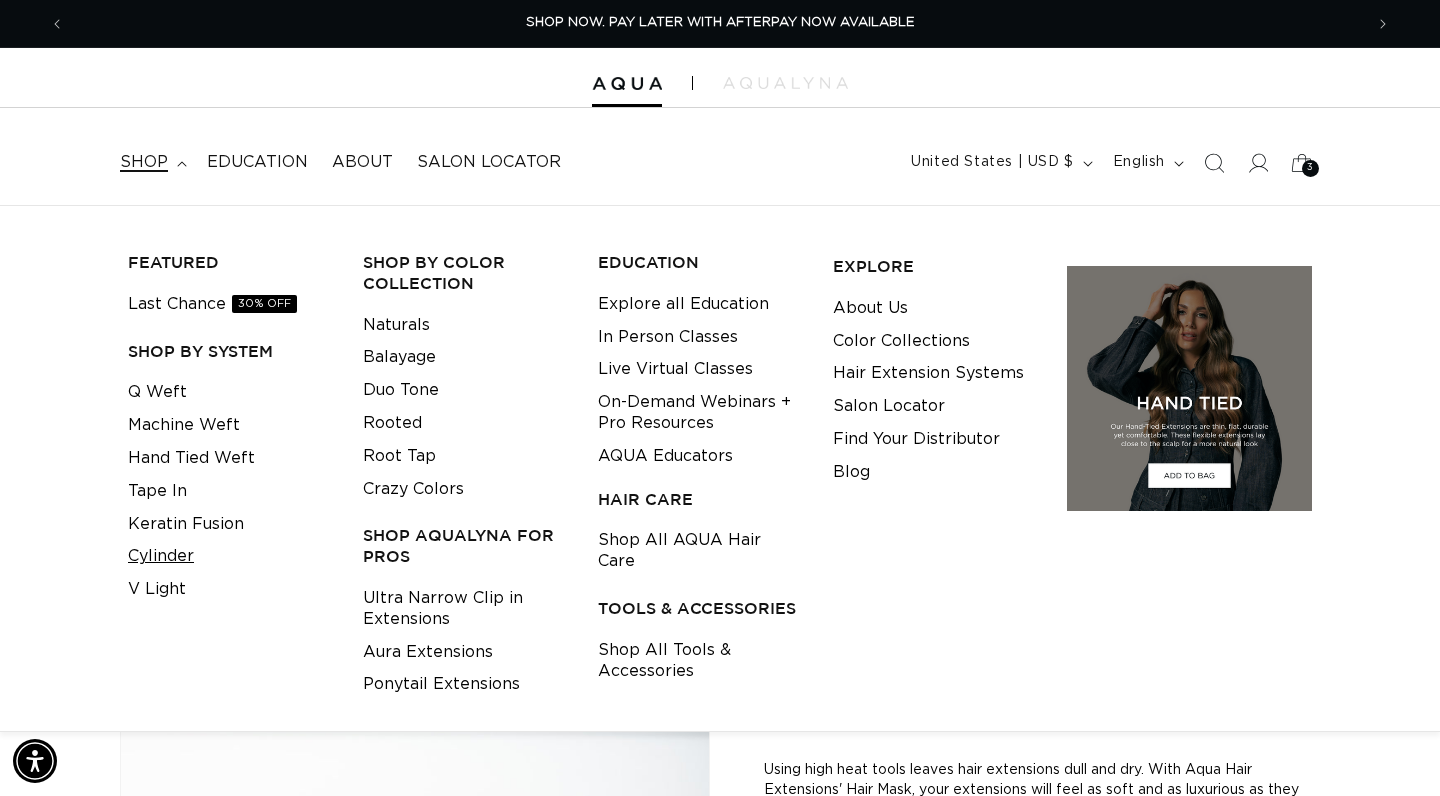 click on "Cylinder" at bounding box center [161, 556] 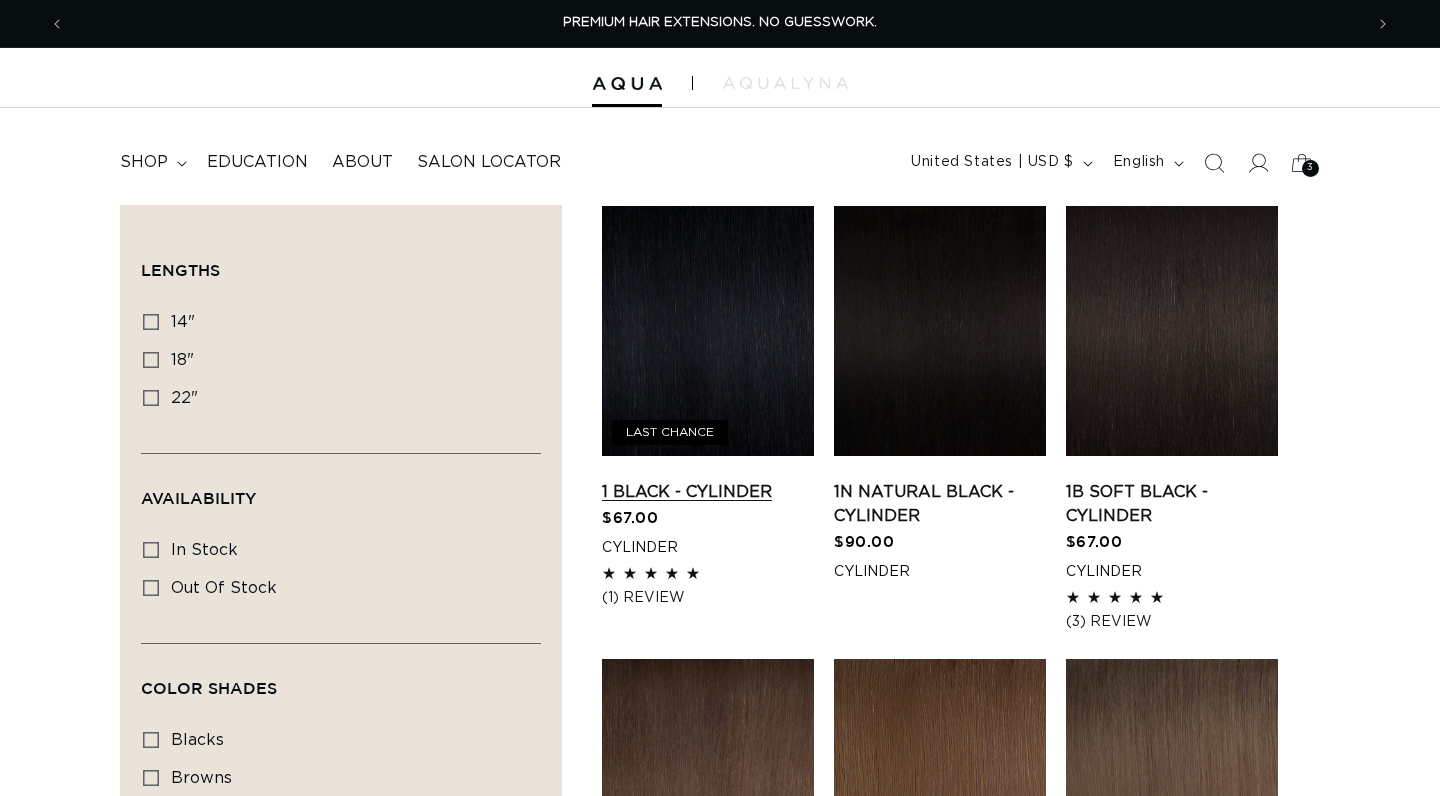 scroll, scrollTop: 0, scrollLeft: 0, axis: both 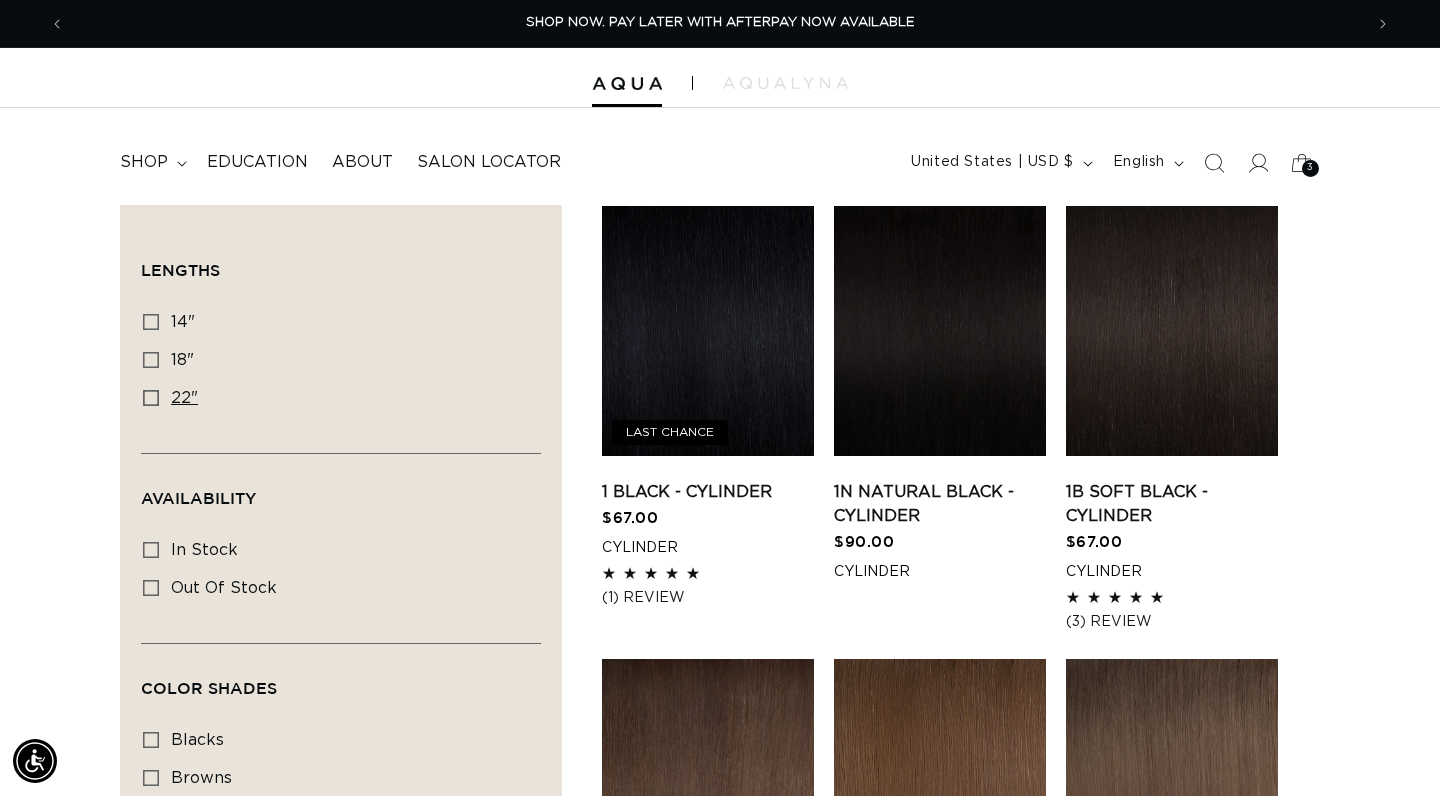 click 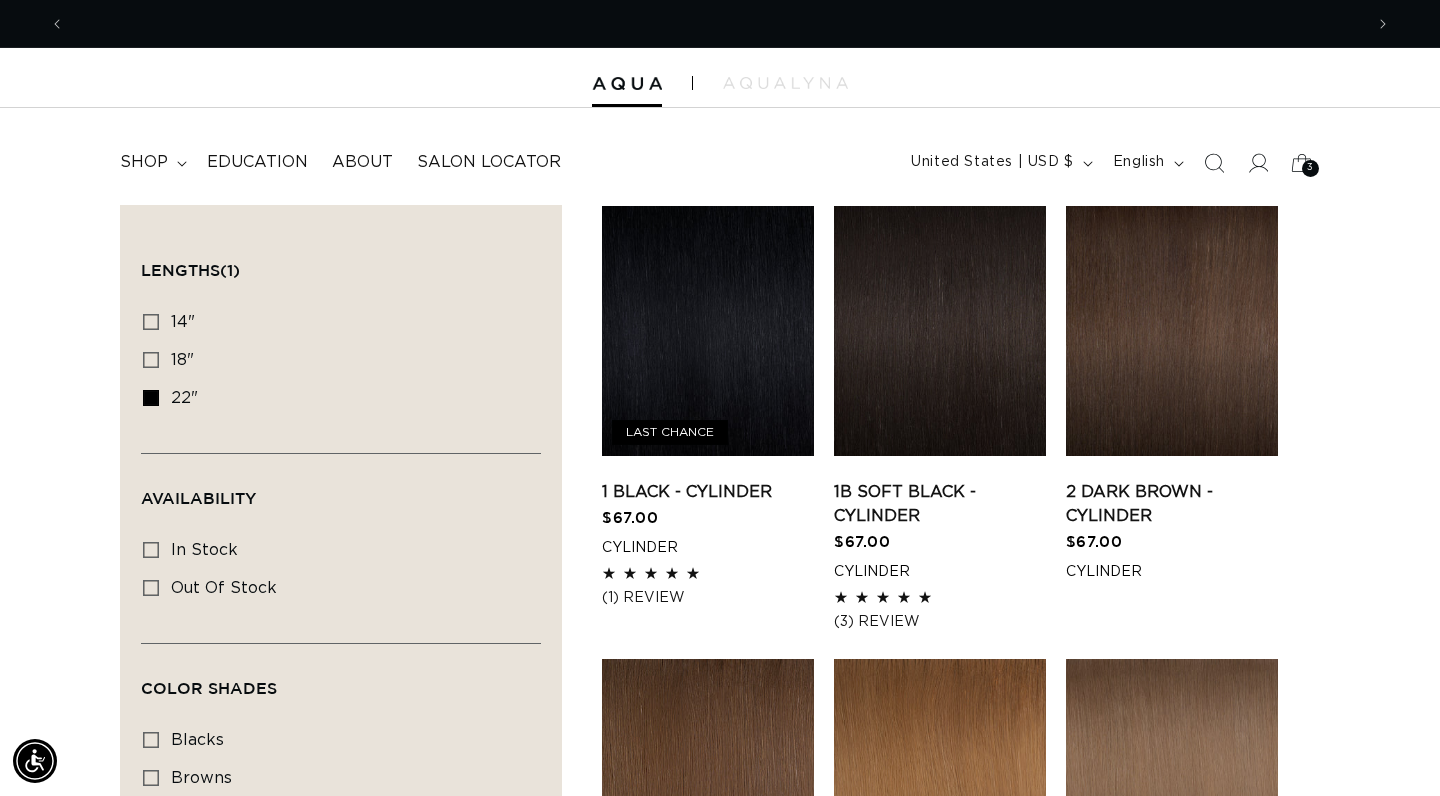 scroll, scrollTop: 0, scrollLeft: 2596, axis: horizontal 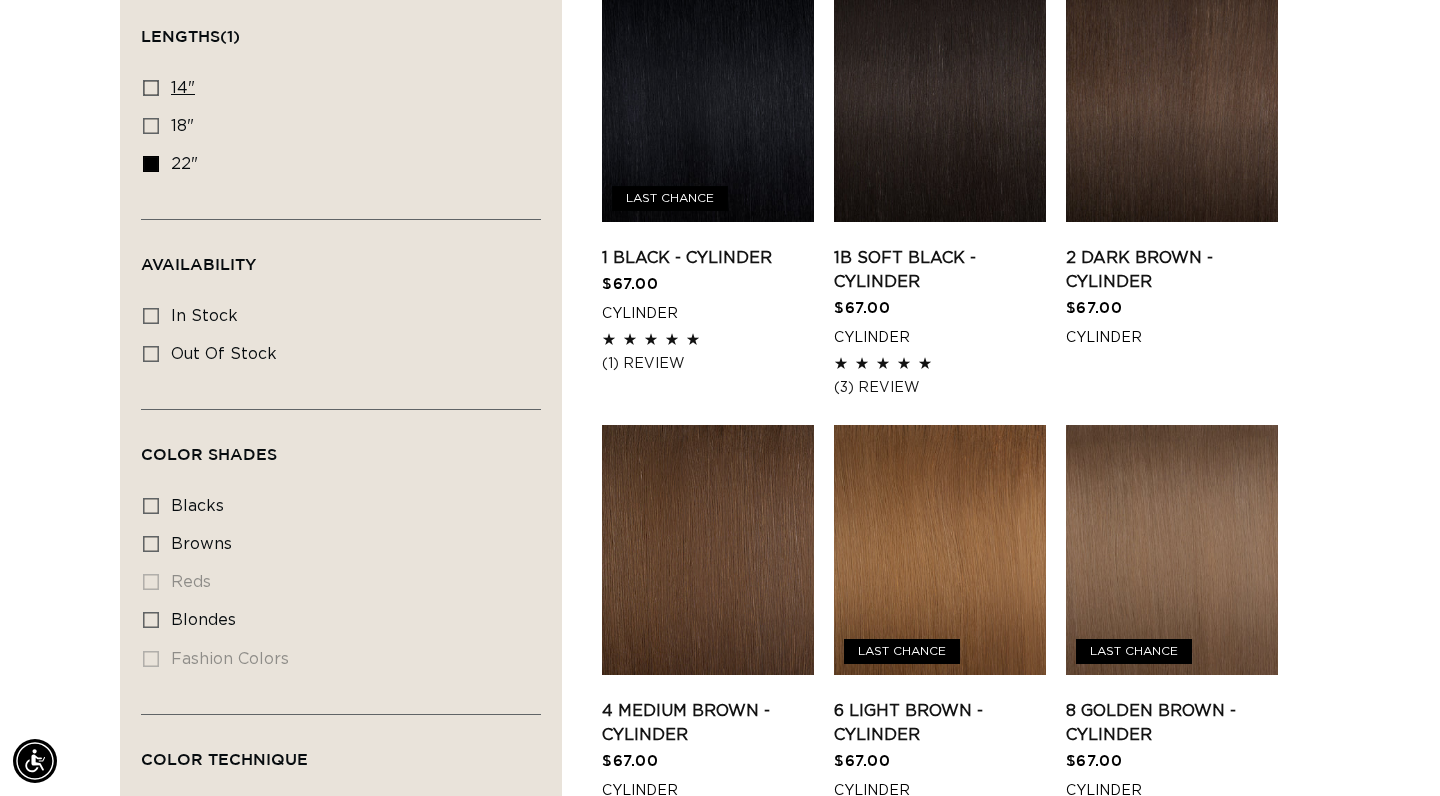 click 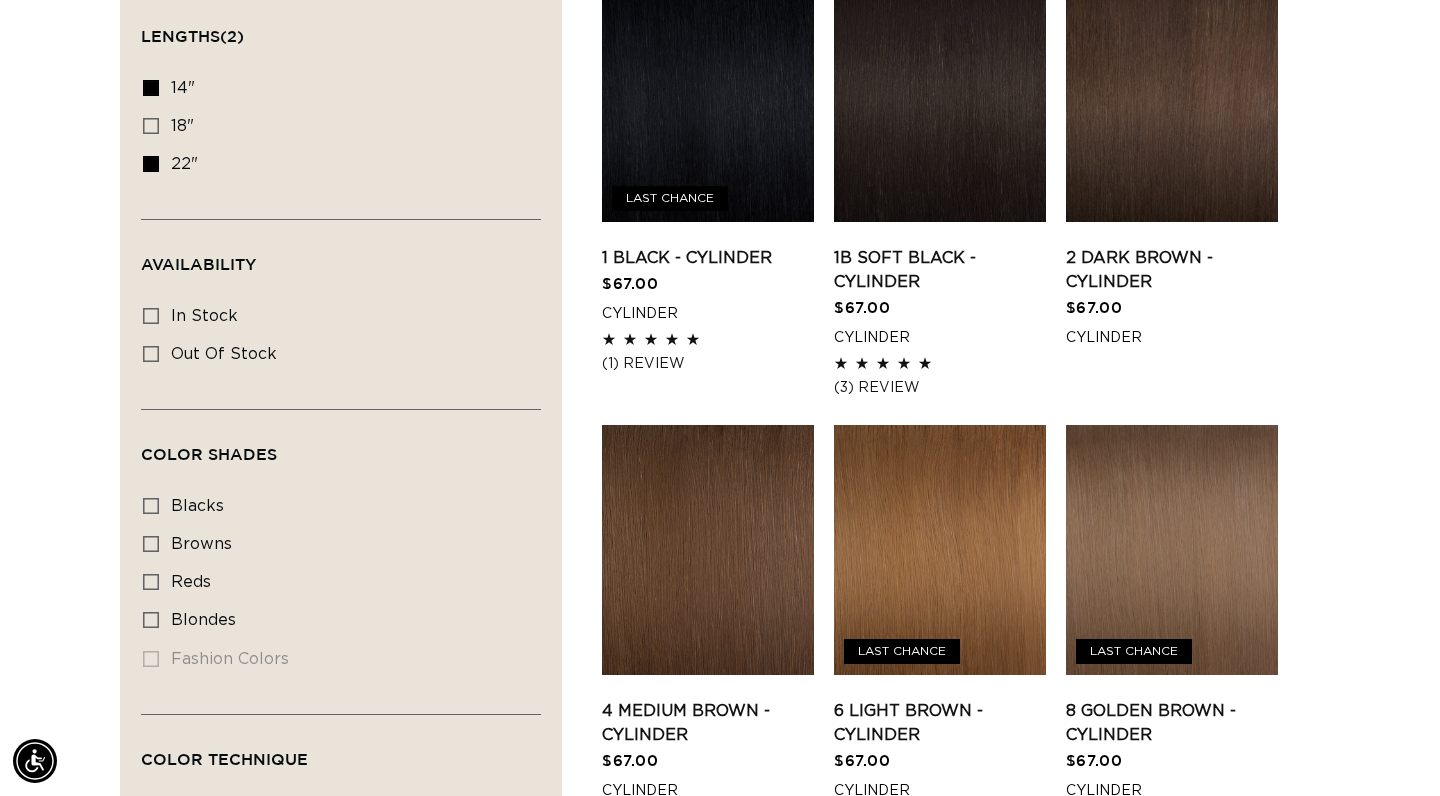 scroll, scrollTop: 224, scrollLeft: 0, axis: vertical 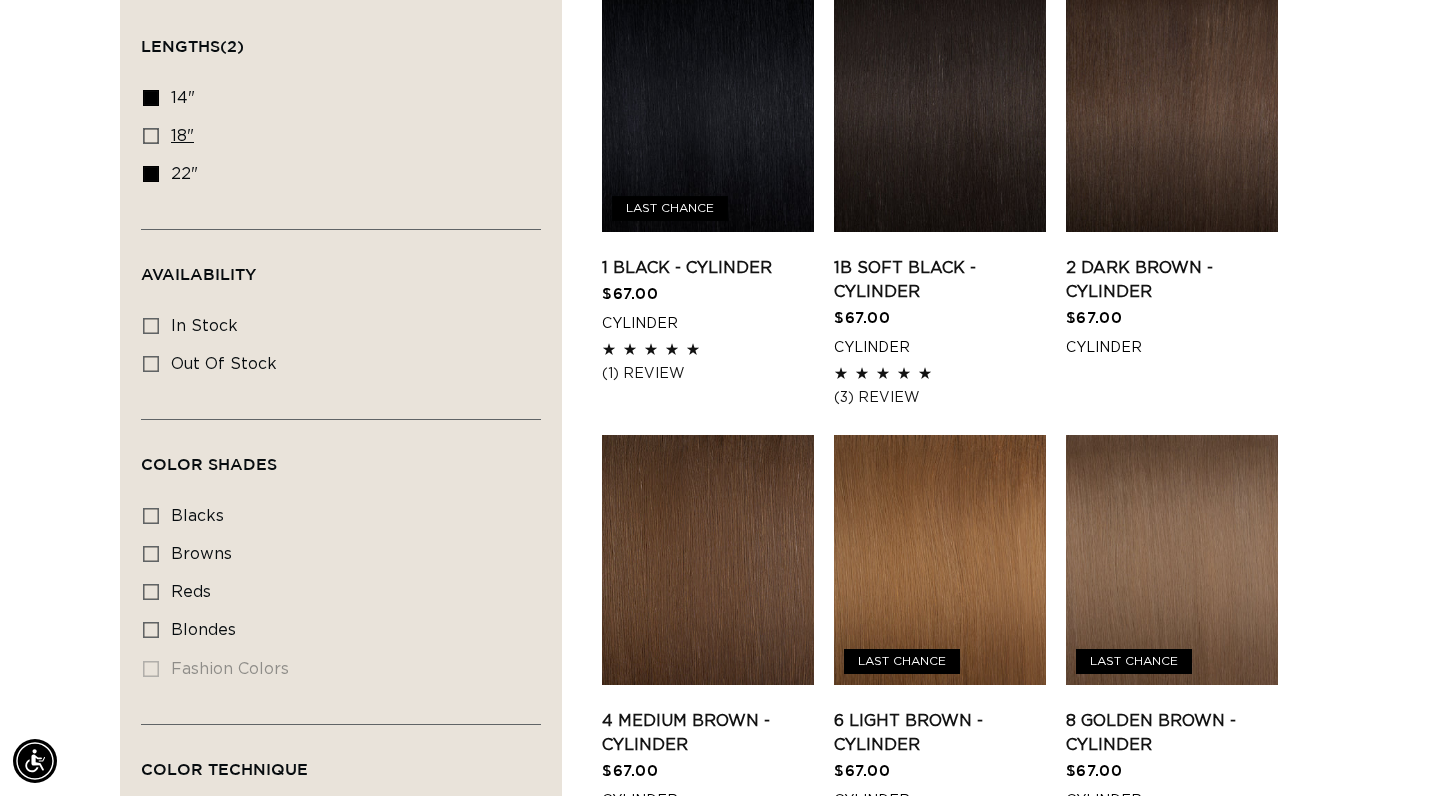 click 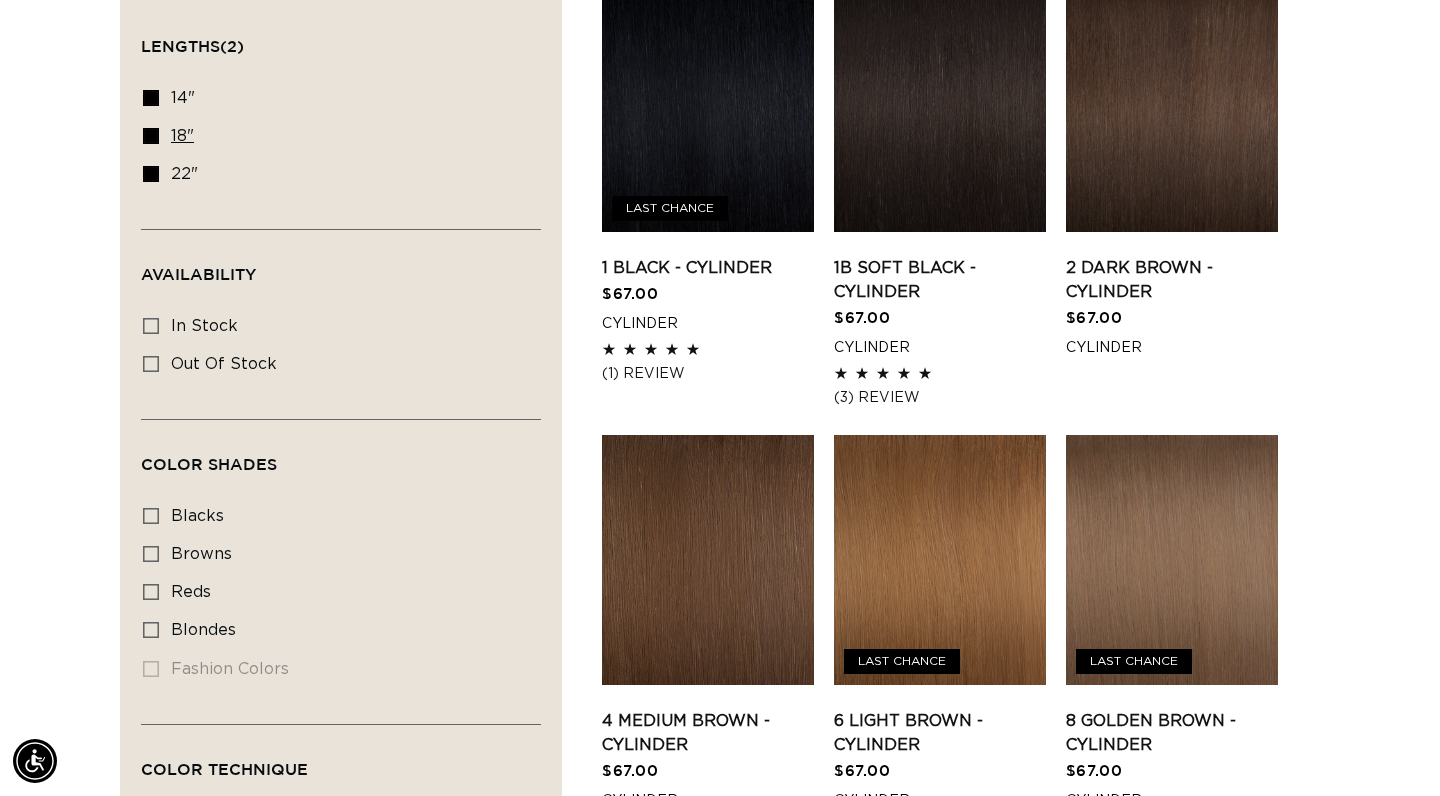 scroll, scrollTop: 0, scrollLeft: 0, axis: both 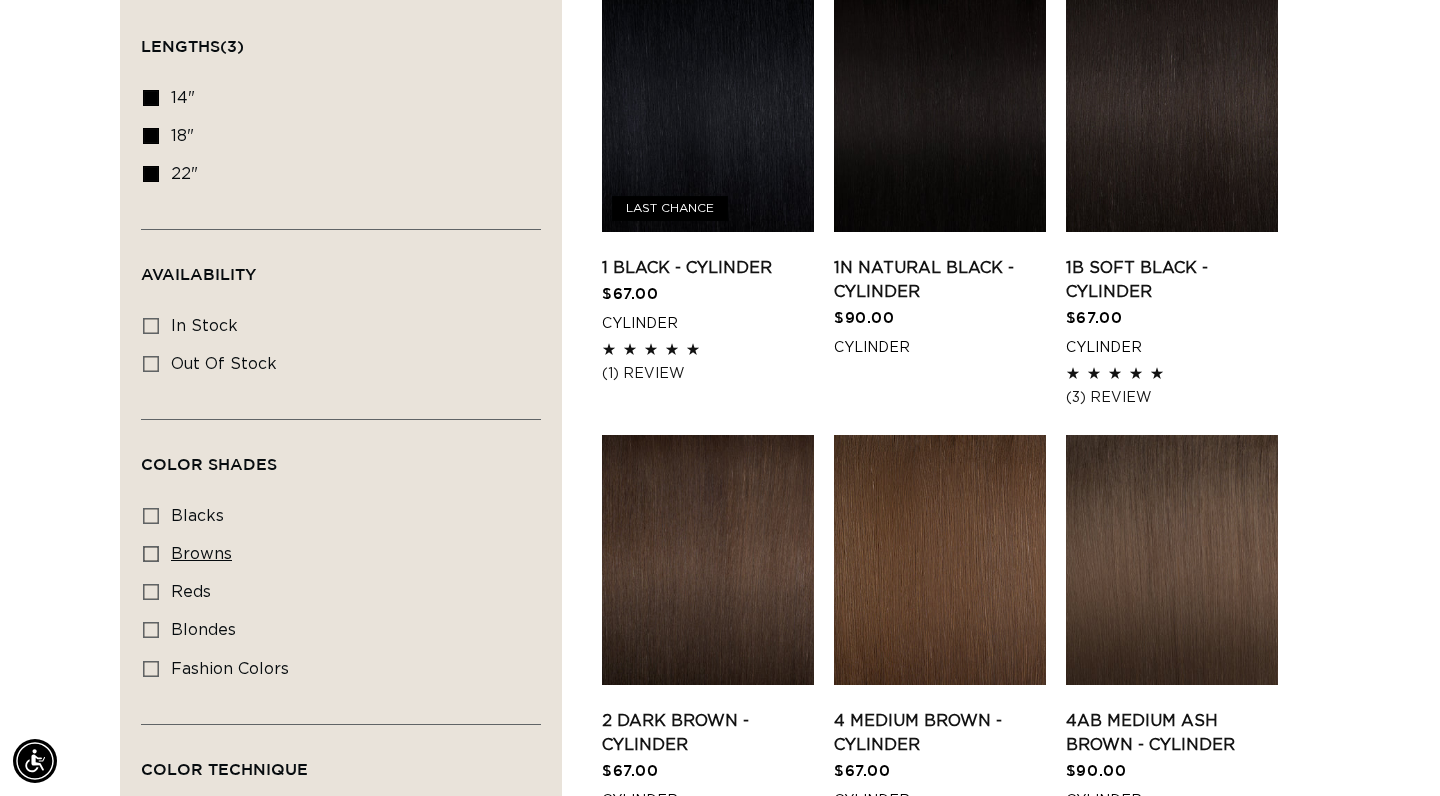 click 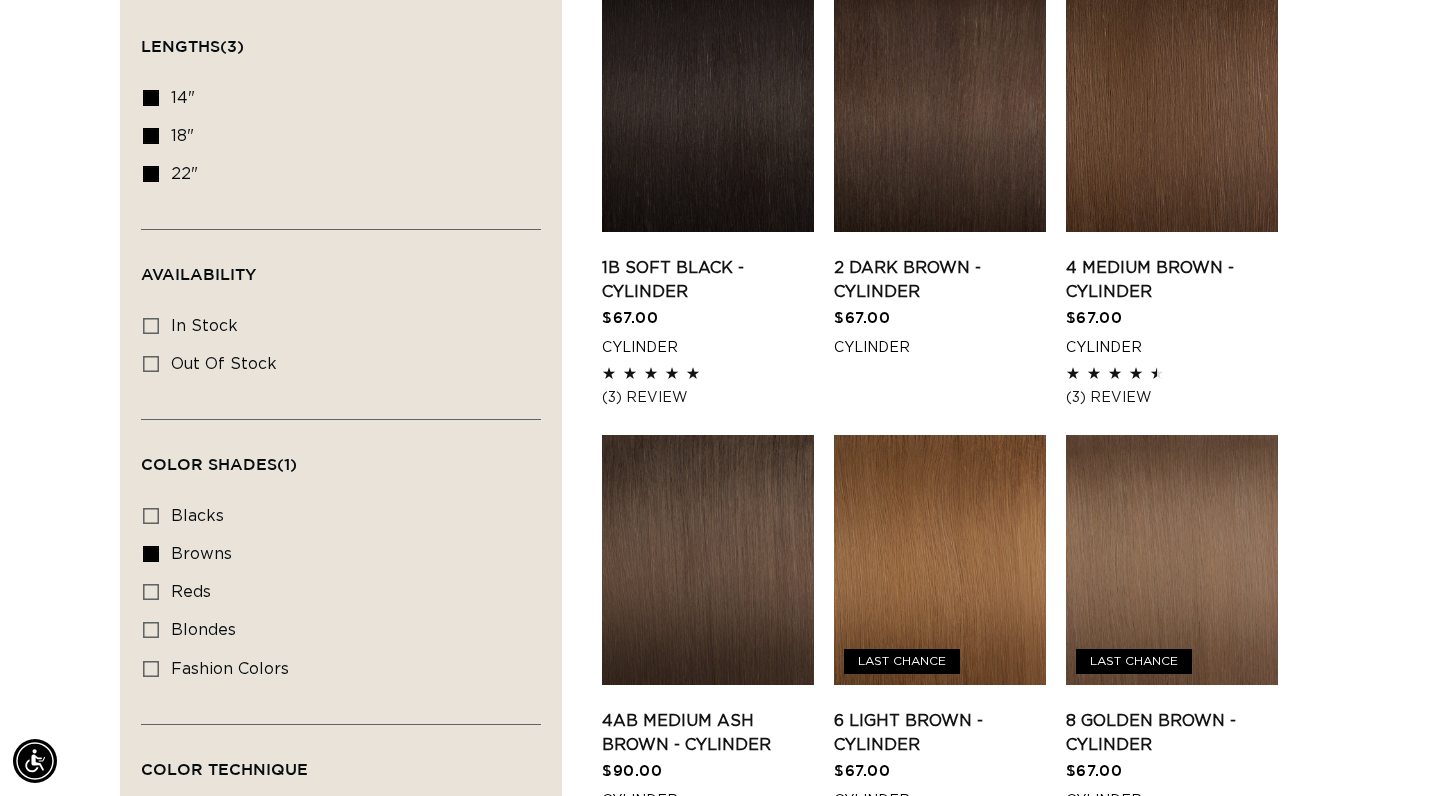 scroll, scrollTop: 0, scrollLeft: 0, axis: both 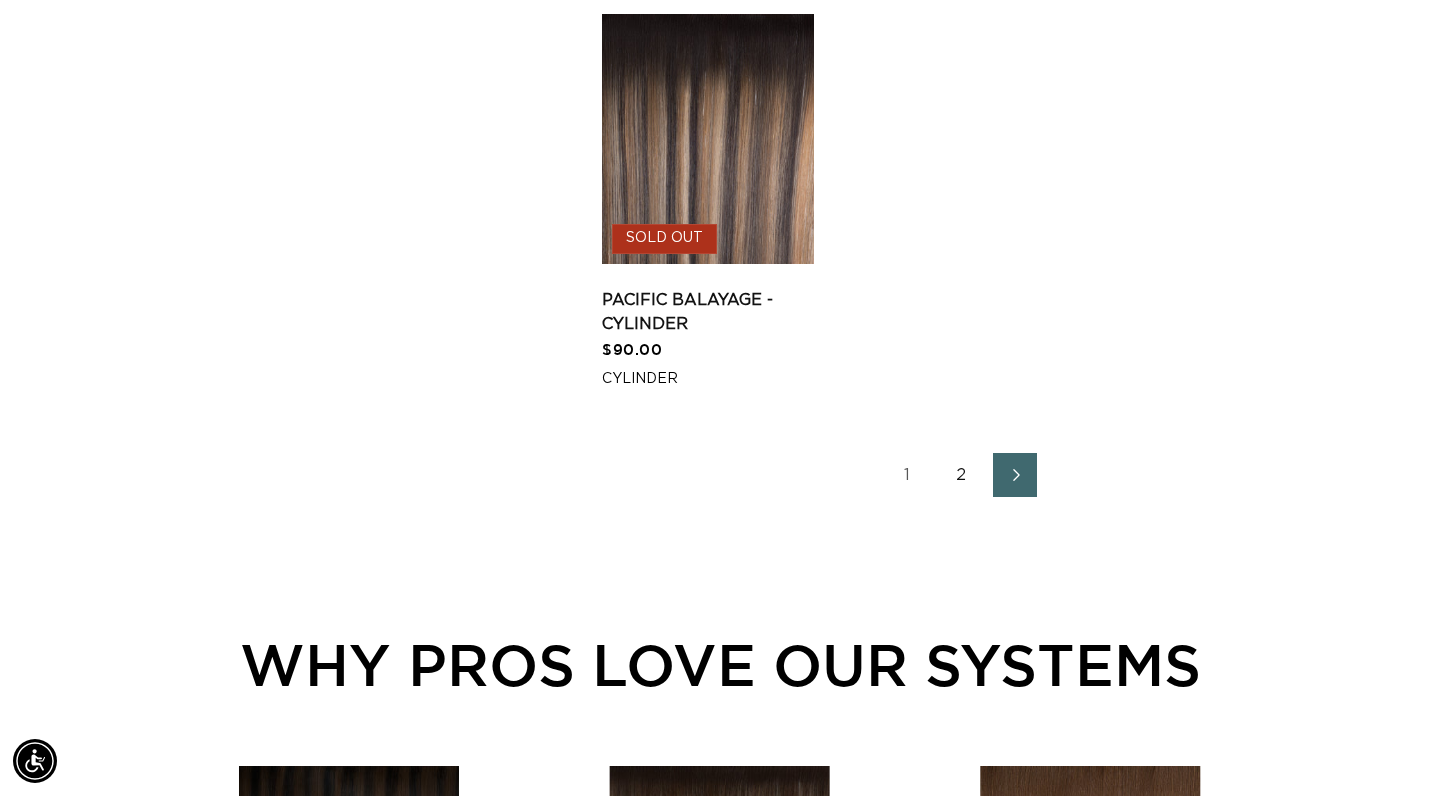 click on "2" at bounding box center [961, 475] 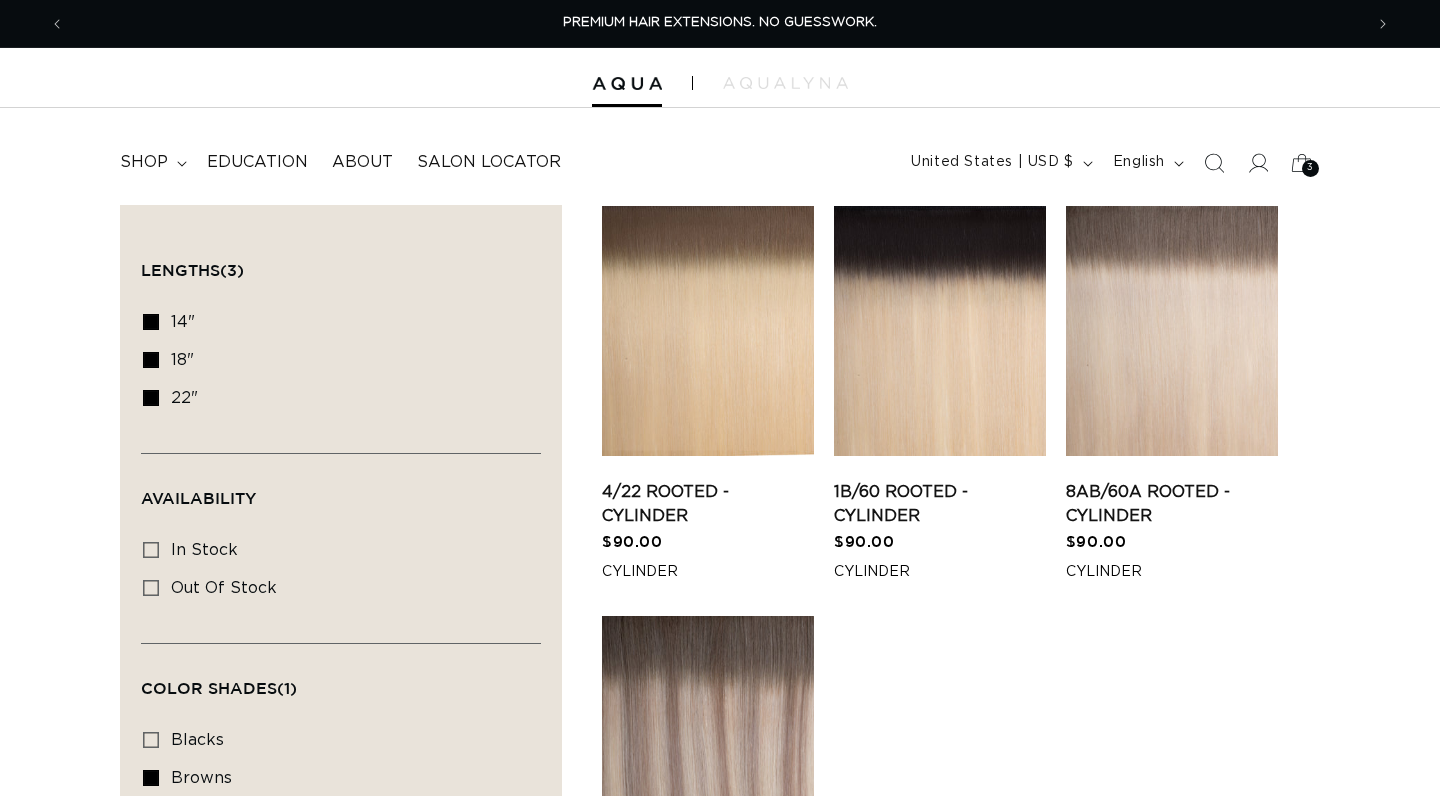 scroll, scrollTop: 274, scrollLeft: 0, axis: vertical 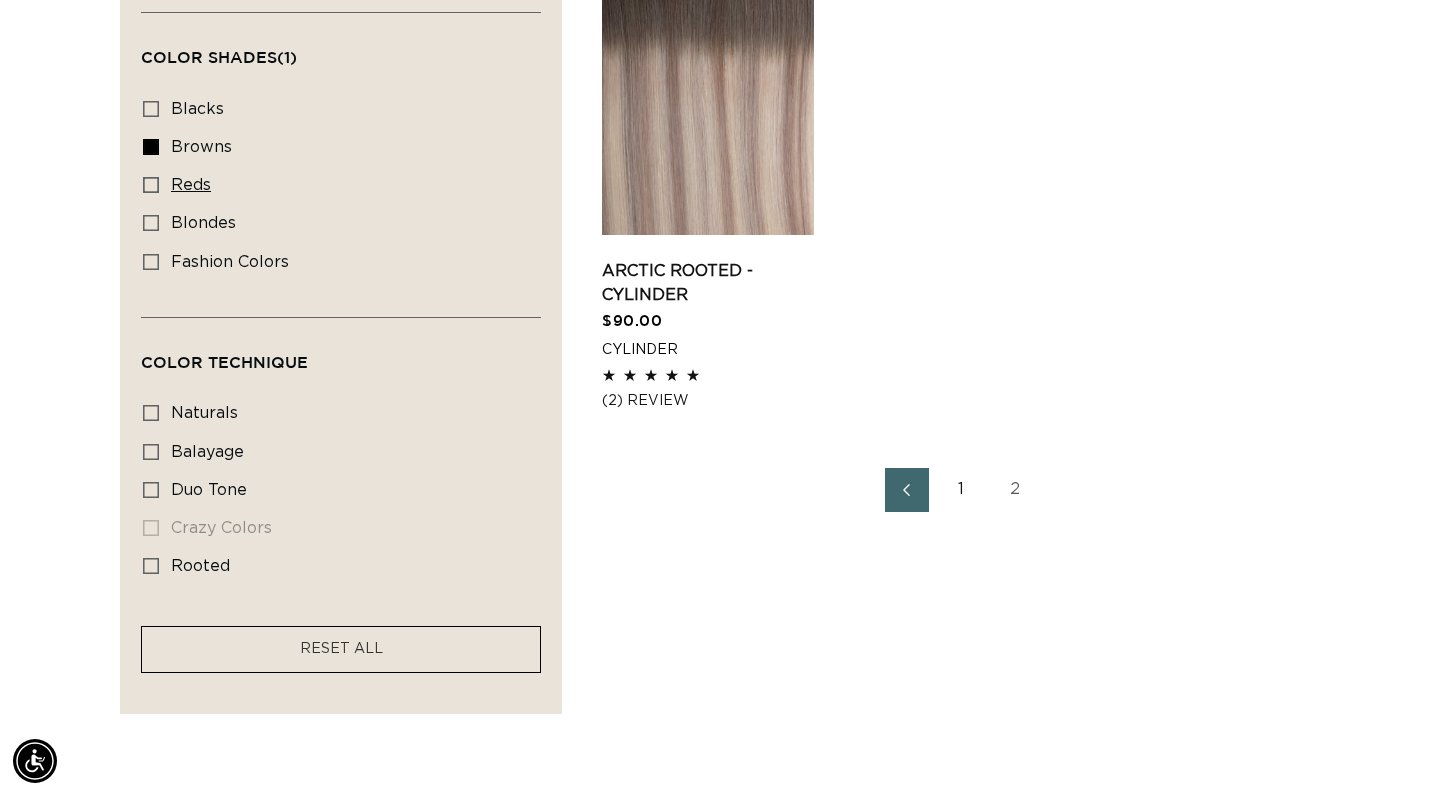 click on "reds
reds (4 products)" at bounding box center (335, 186) 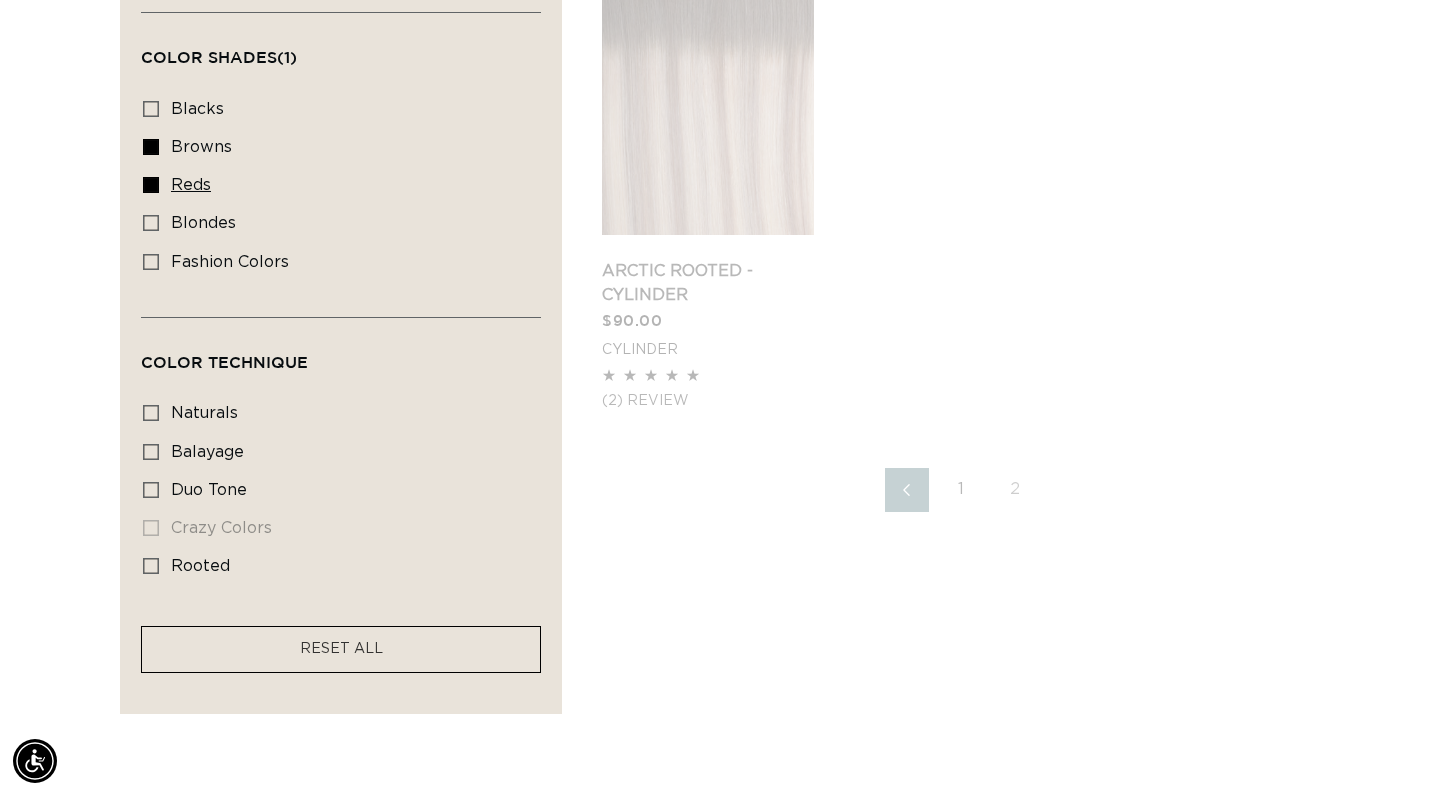 scroll, scrollTop: 0, scrollLeft: 2596, axis: horizontal 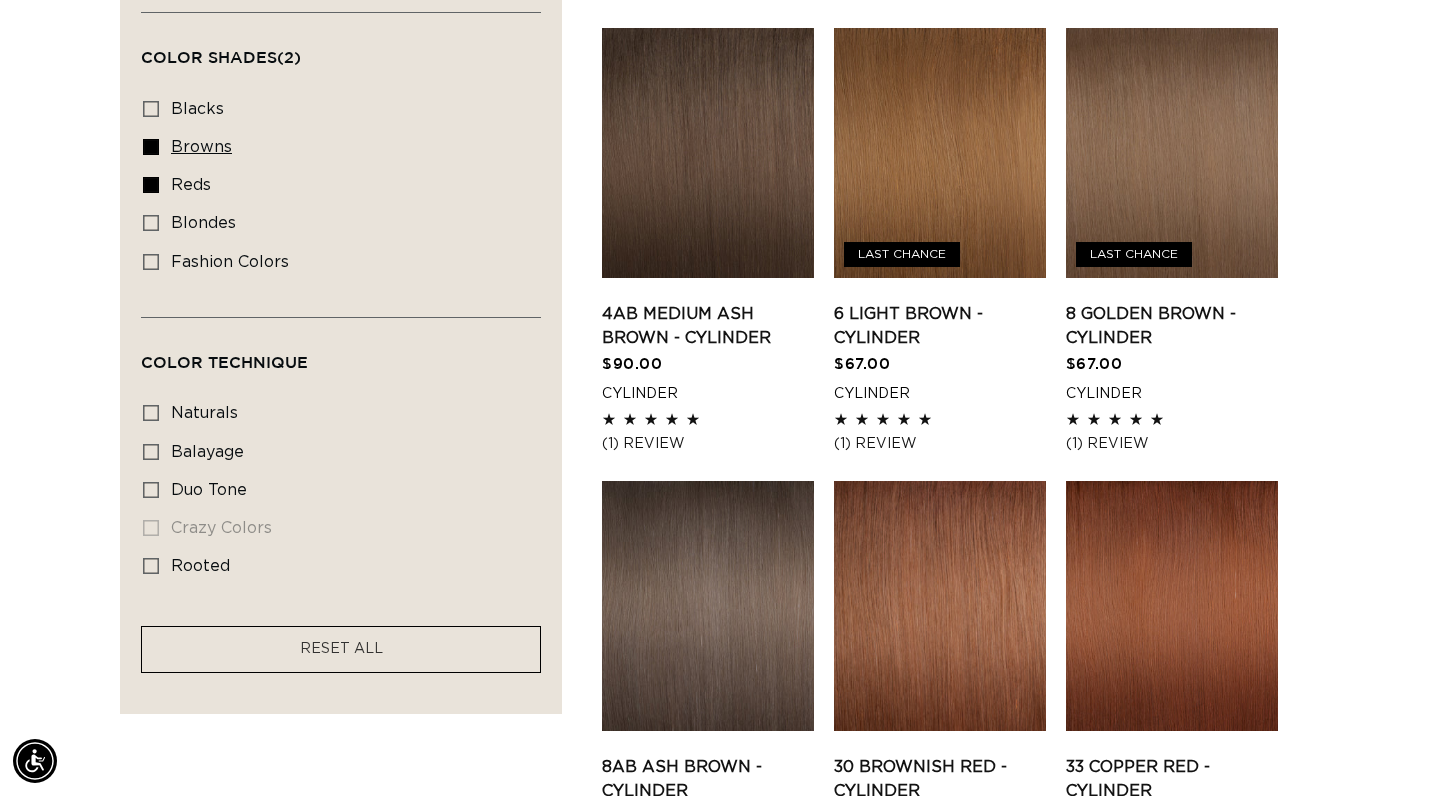 click 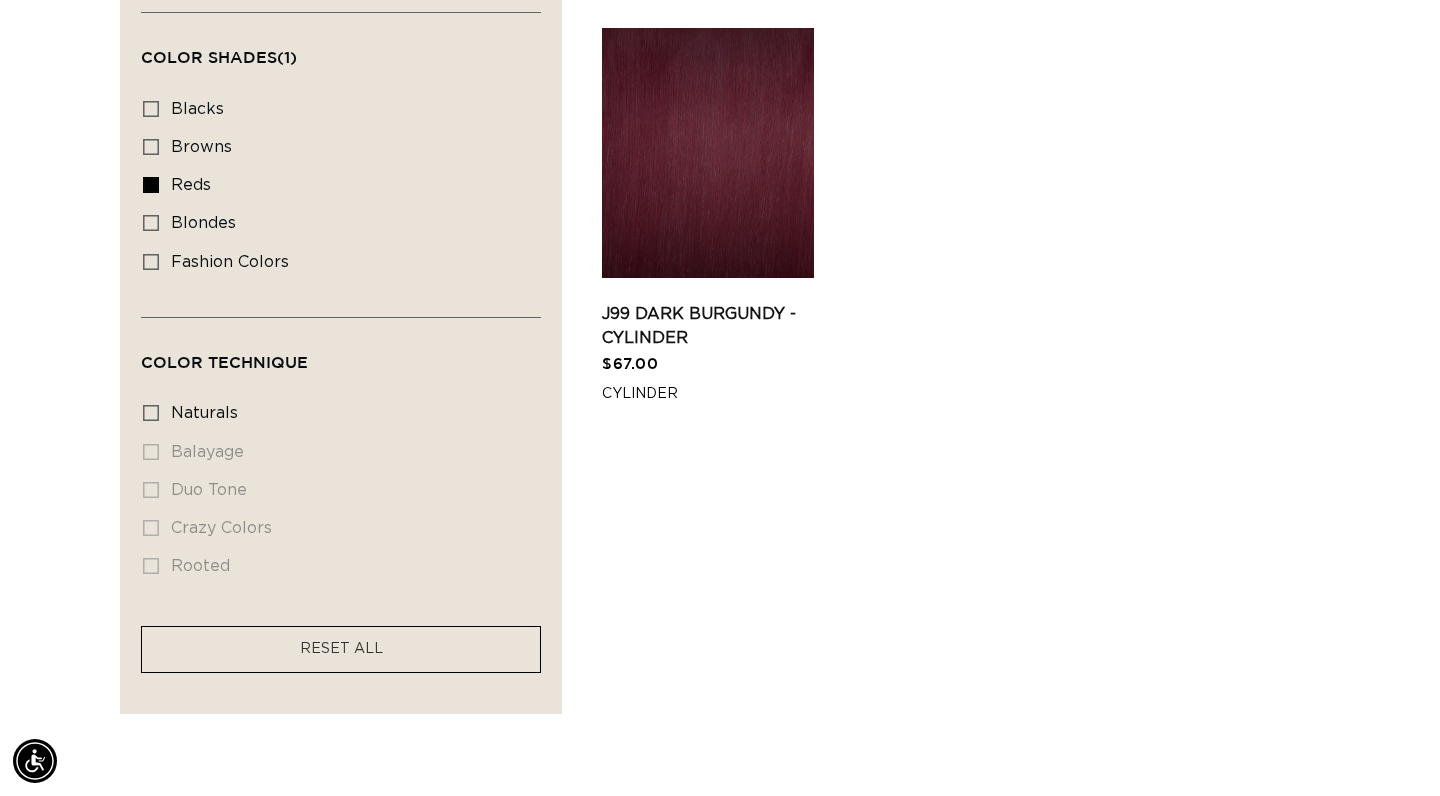 scroll, scrollTop: 0, scrollLeft: 0, axis: both 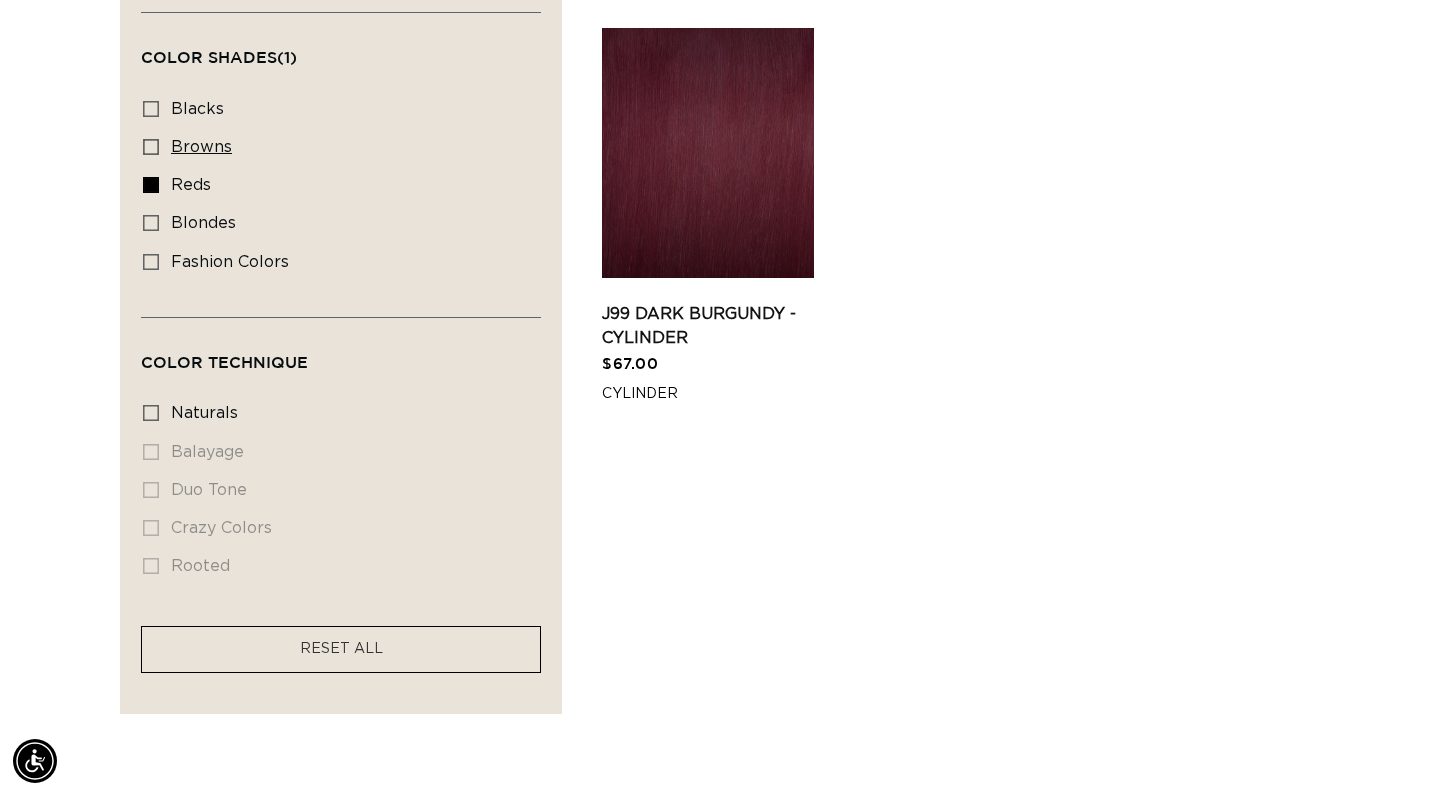 click 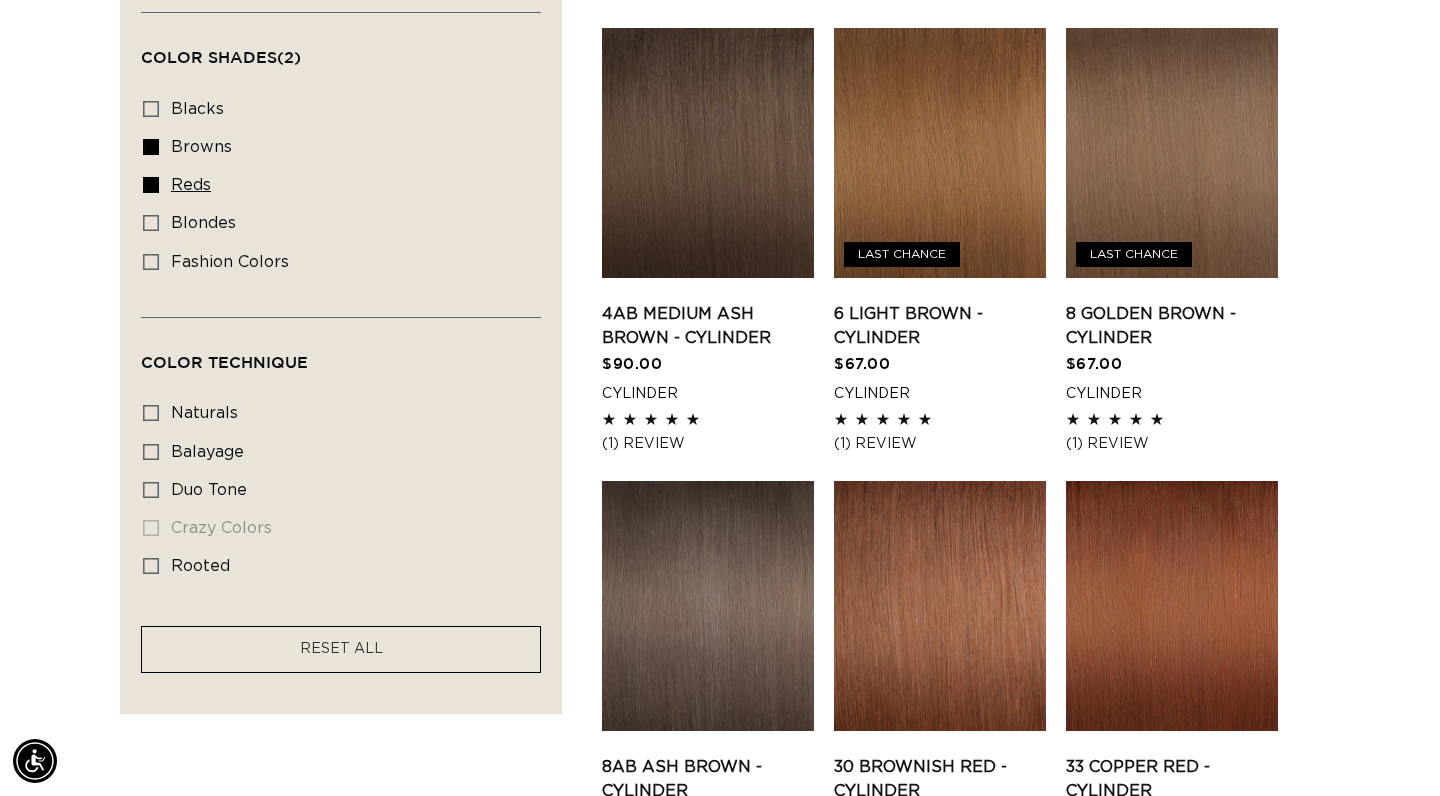 click on "reds
reds (4 products)" at bounding box center (335, 186) 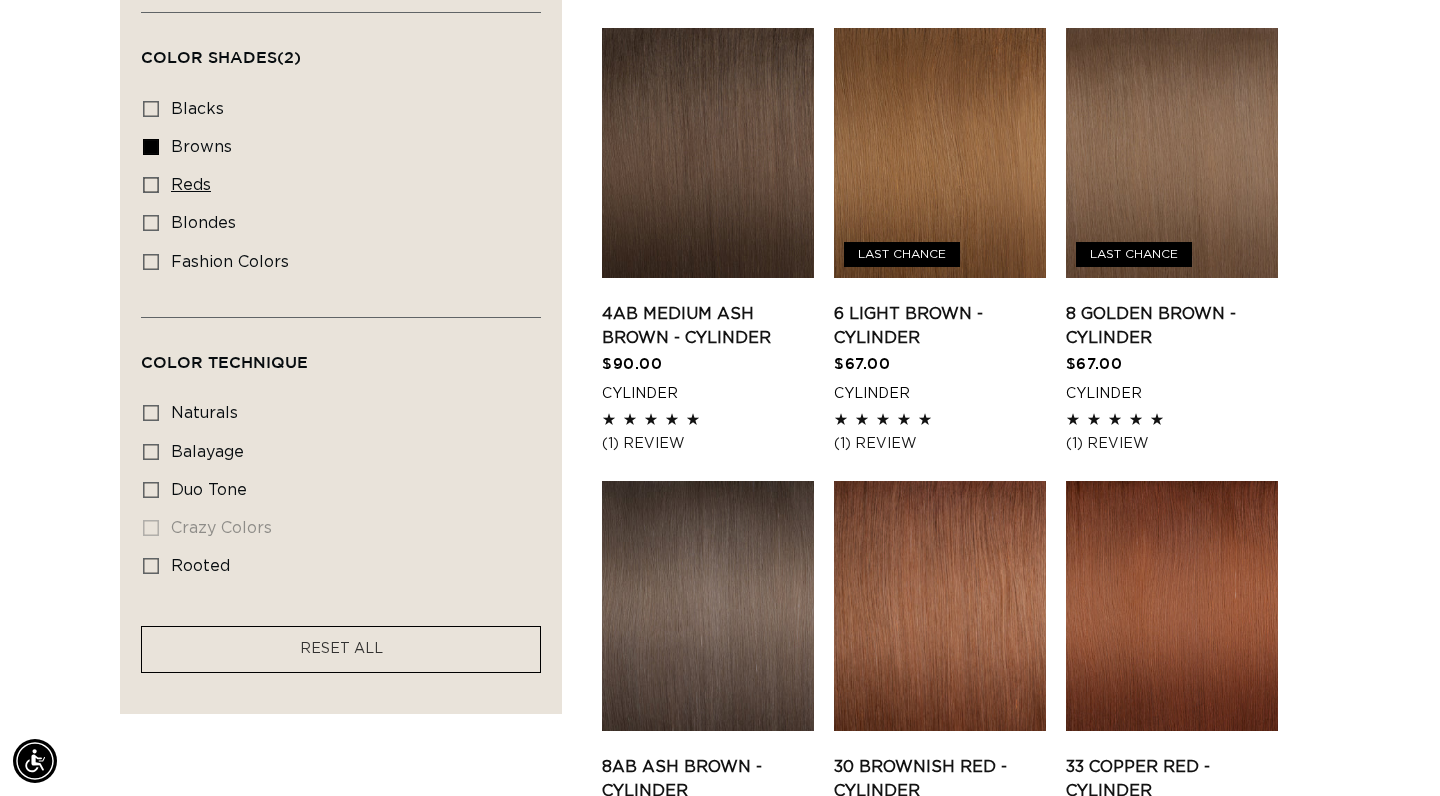 scroll, scrollTop: 0, scrollLeft: 1298, axis: horizontal 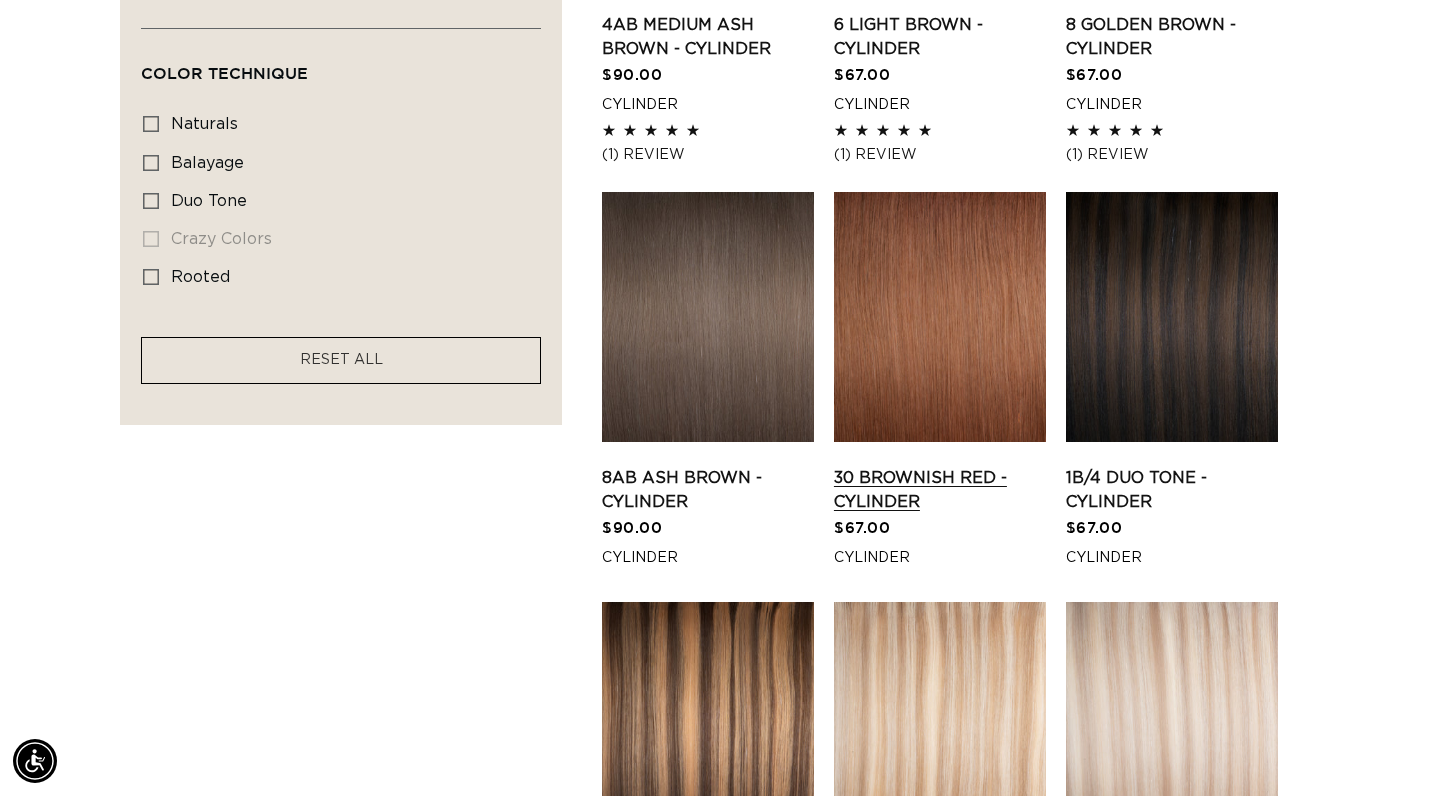click on "30 Brownish Red - Cylinder" at bounding box center [940, 490] 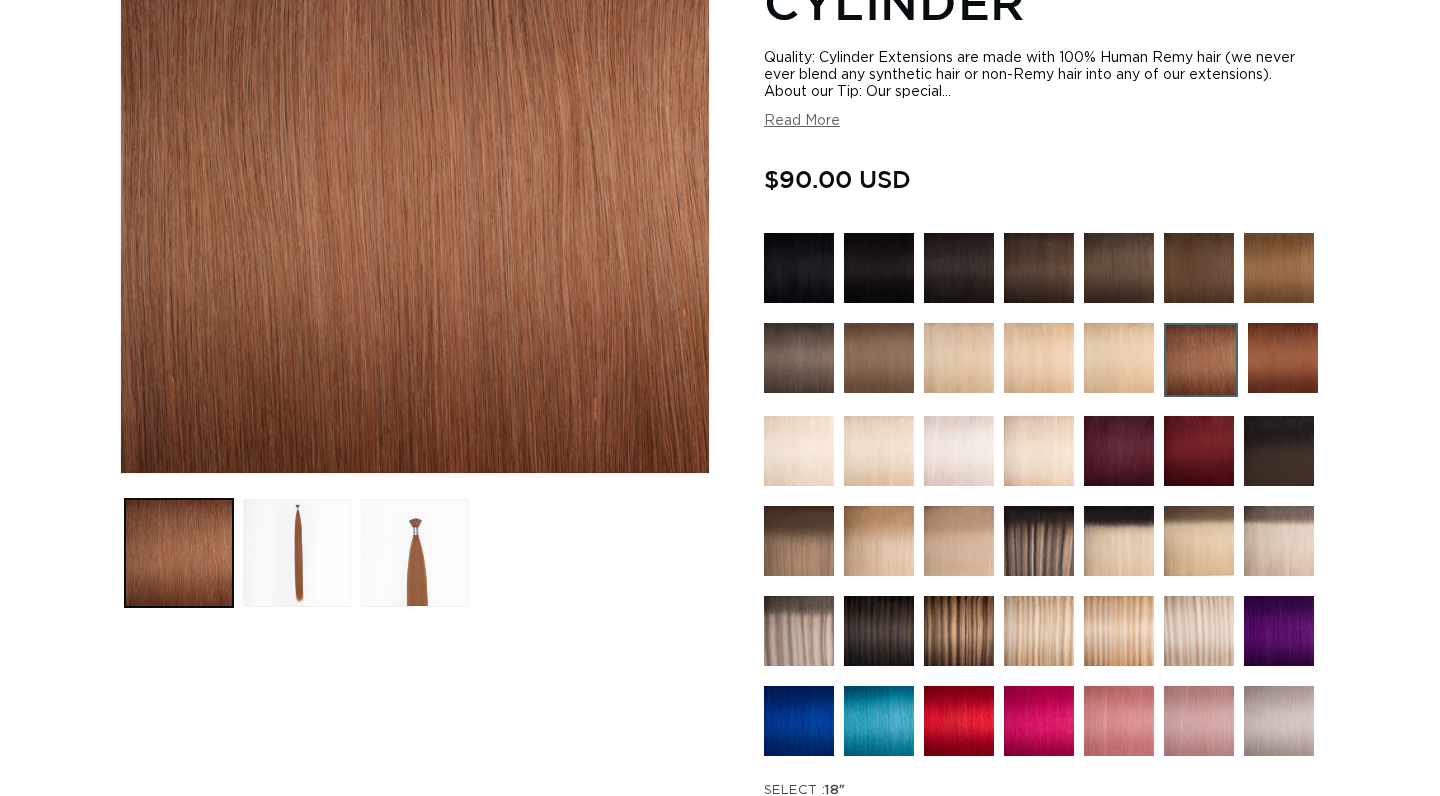 scroll, scrollTop: 0, scrollLeft: 0, axis: both 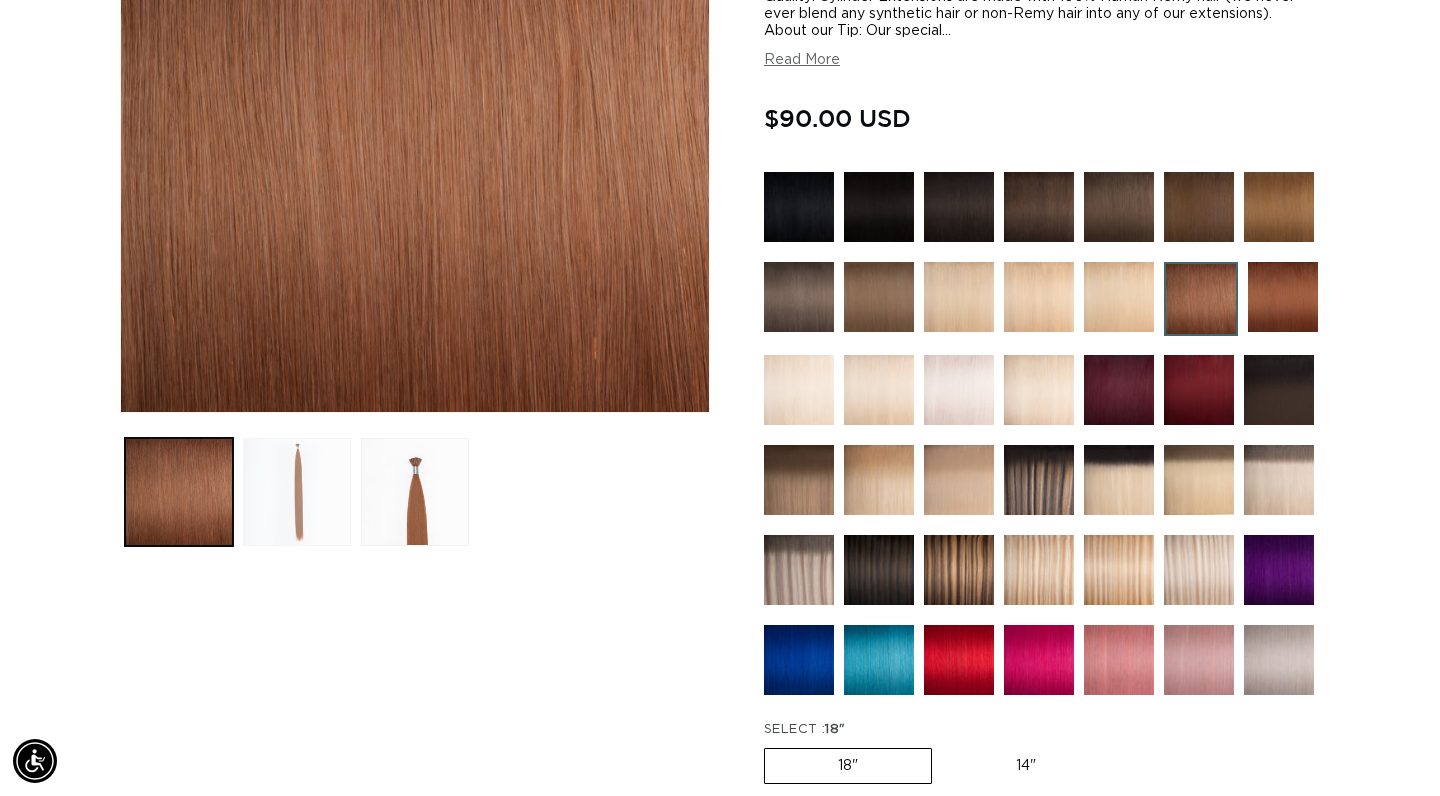 click at bounding box center (297, 492) 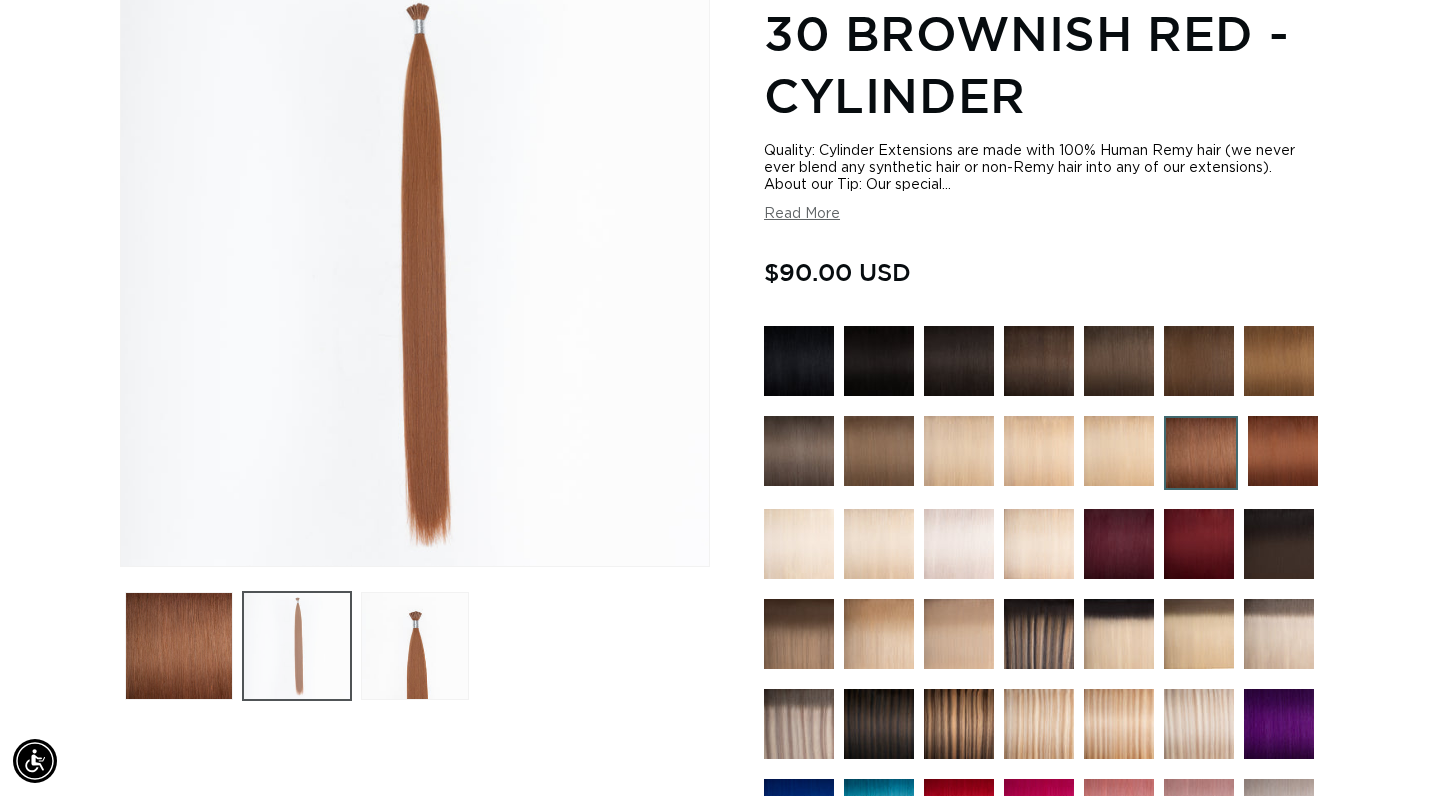 scroll, scrollTop: 274, scrollLeft: 0, axis: vertical 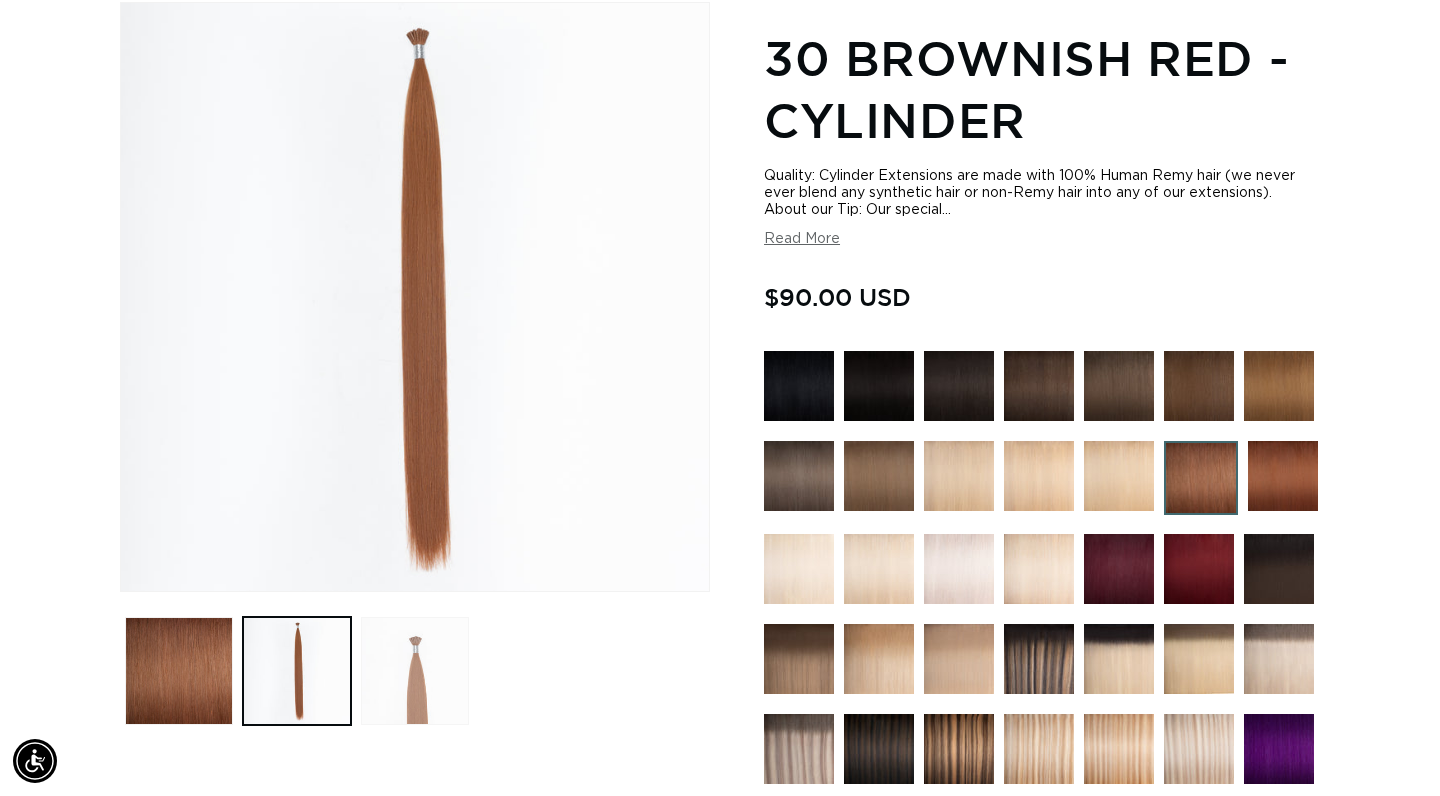 click at bounding box center [415, 671] 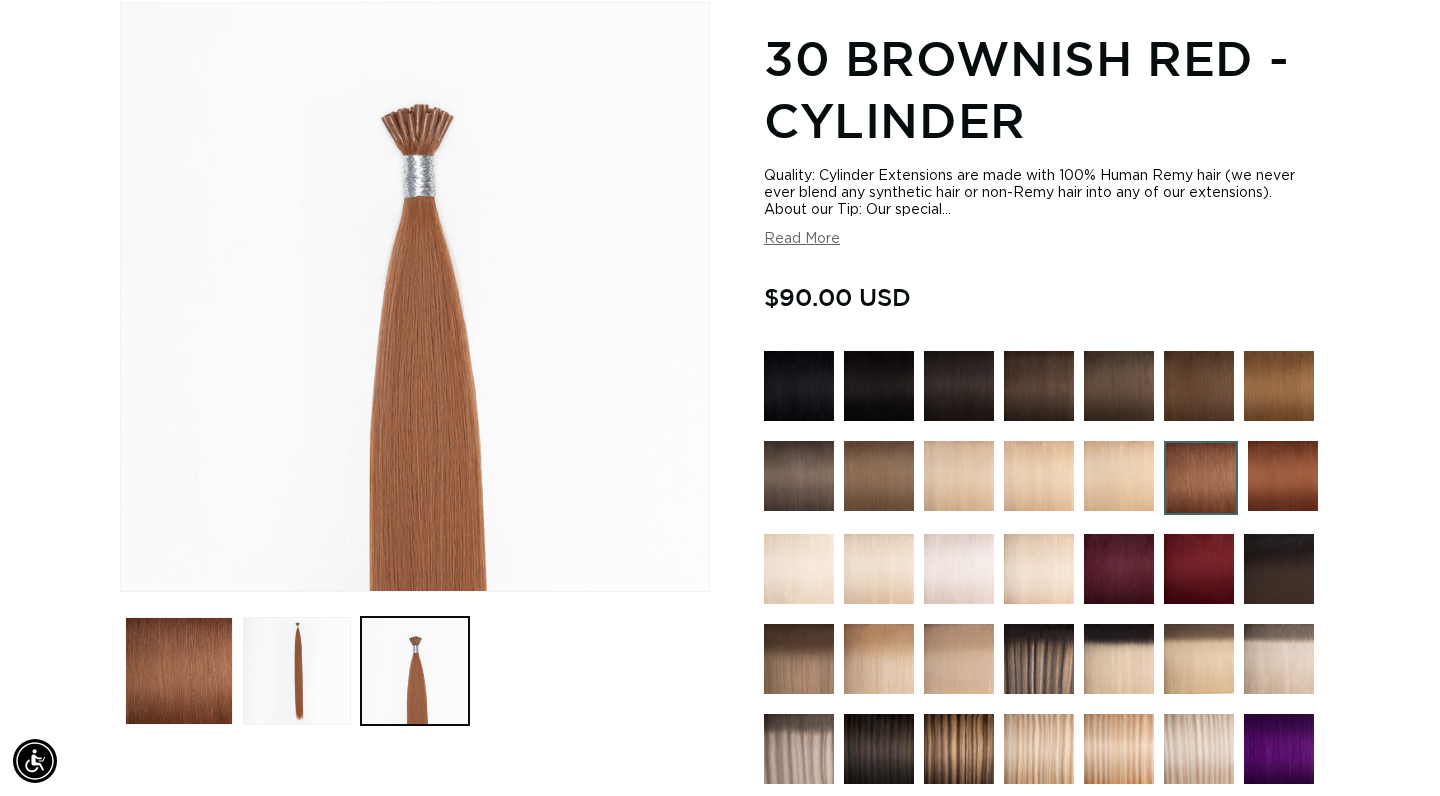 scroll, scrollTop: 0, scrollLeft: 1298, axis: horizontal 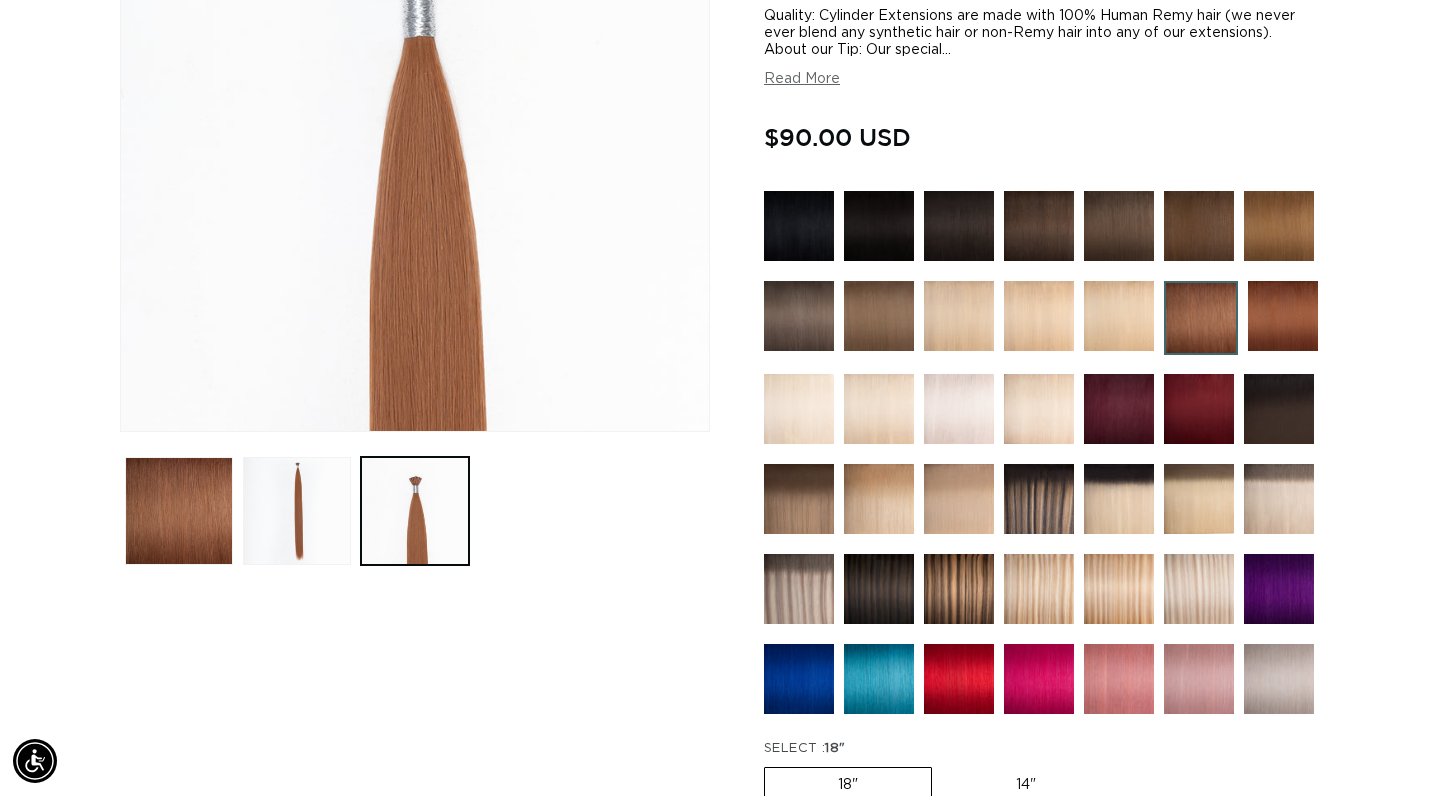 click at bounding box center (1283, 316) 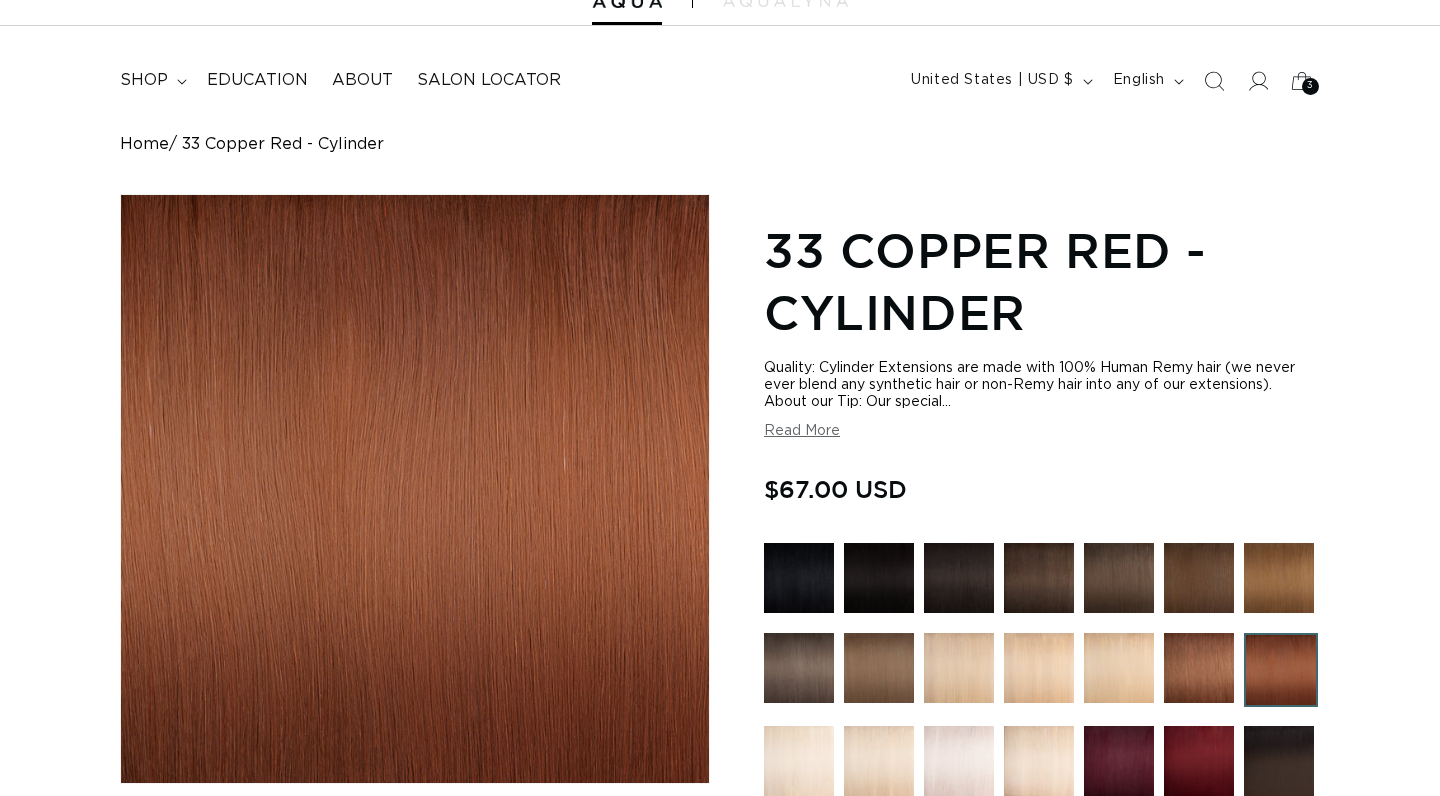 scroll, scrollTop: 0, scrollLeft: 0, axis: both 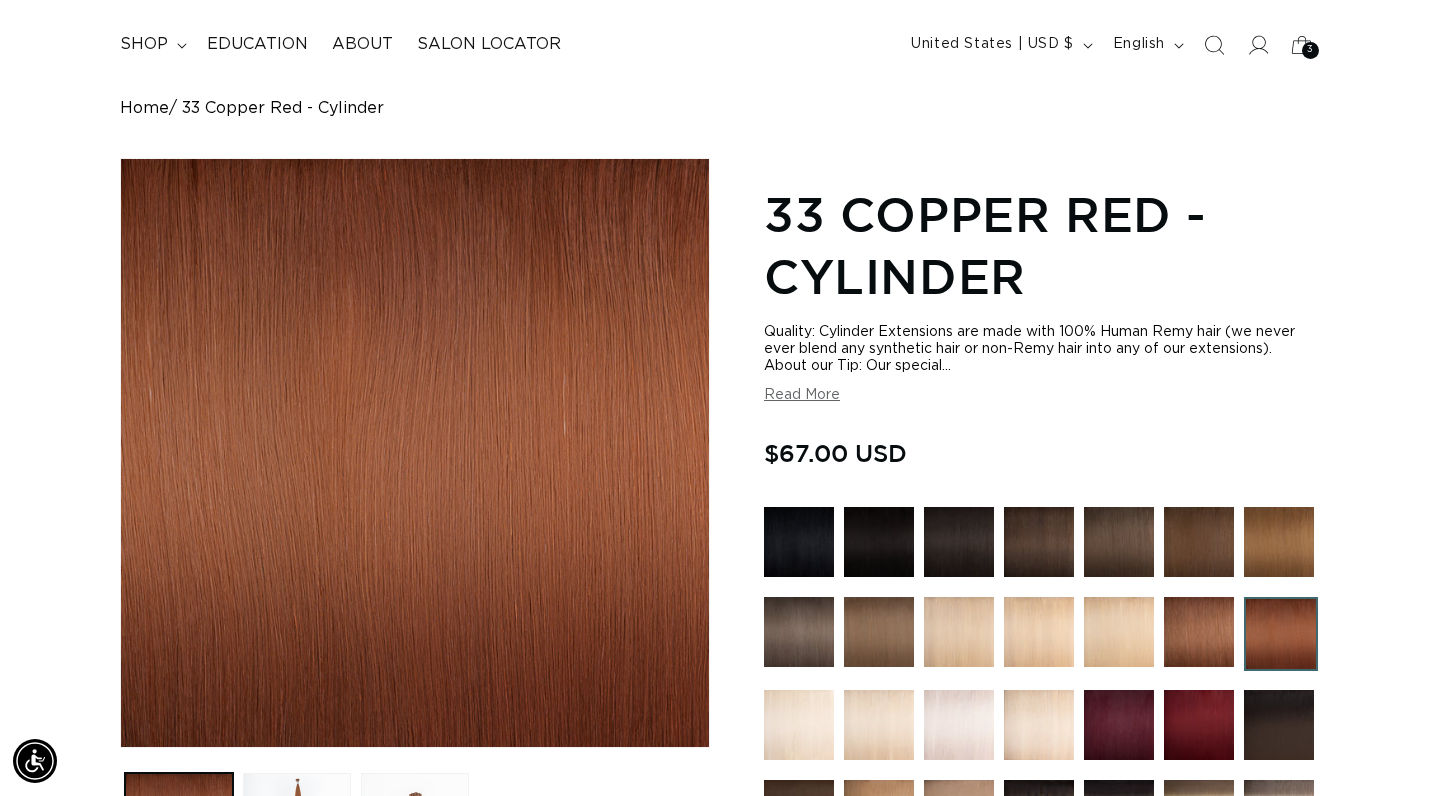 click at bounding box center [1281, 634] 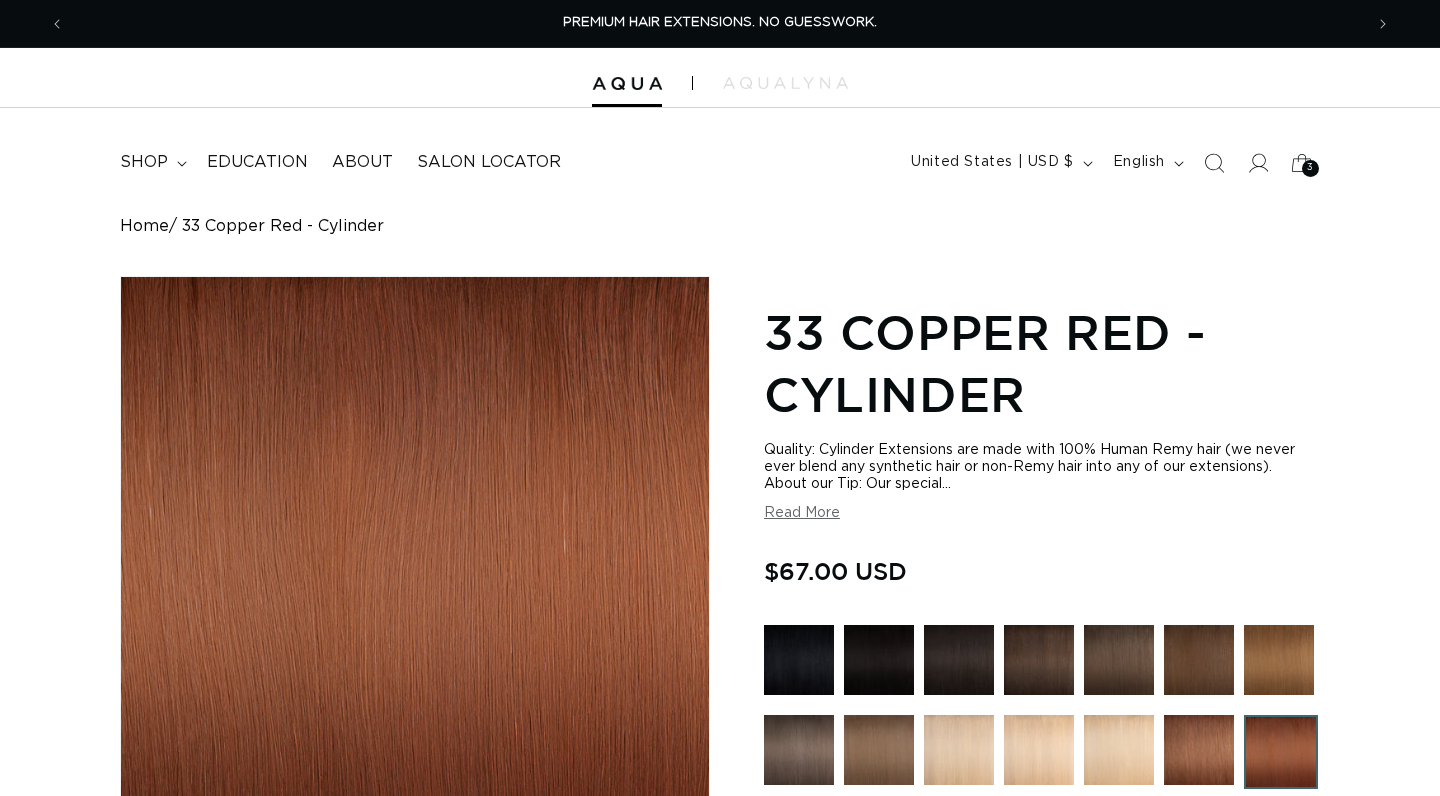 scroll, scrollTop: 0, scrollLeft: 0, axis: both 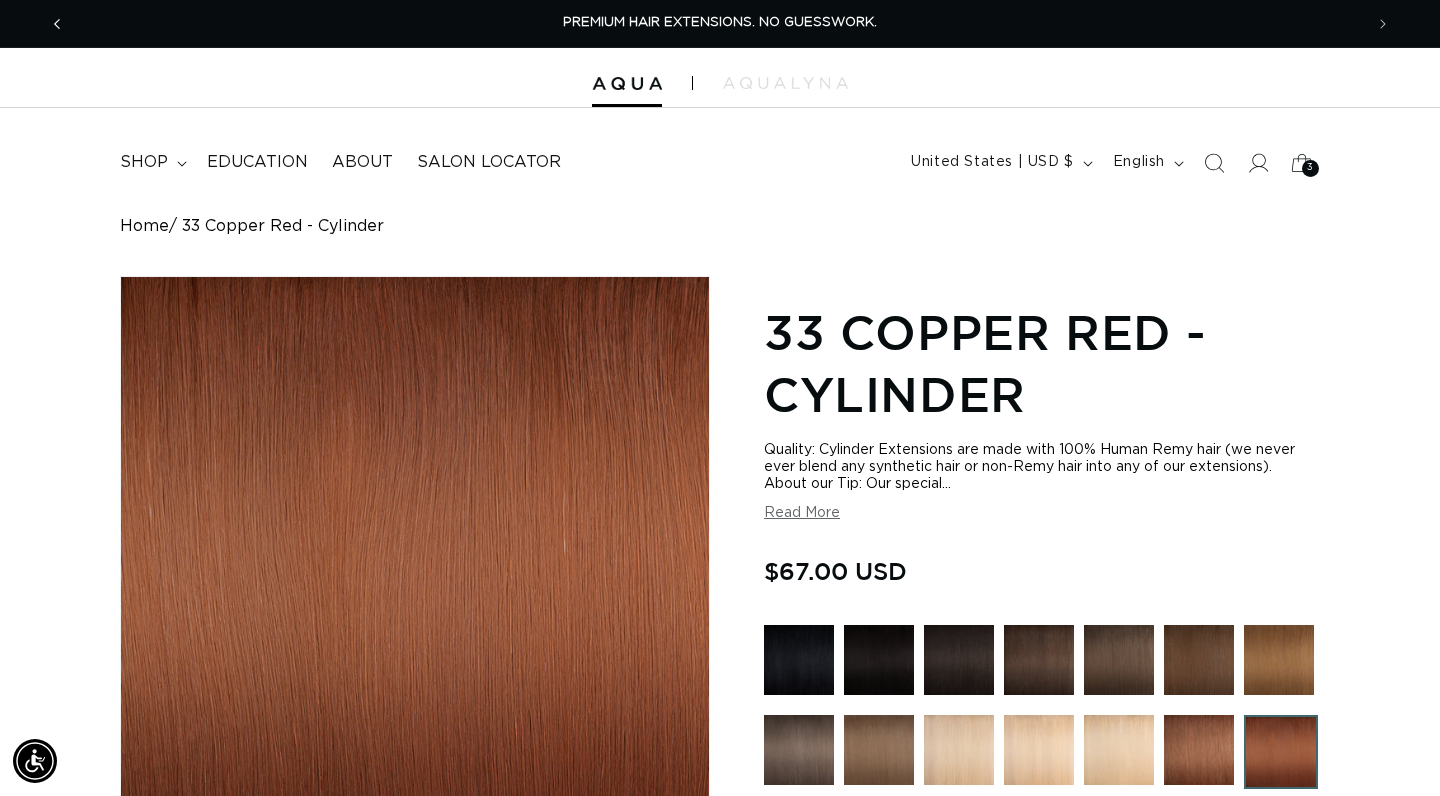 click at bounding box center [57, 24] 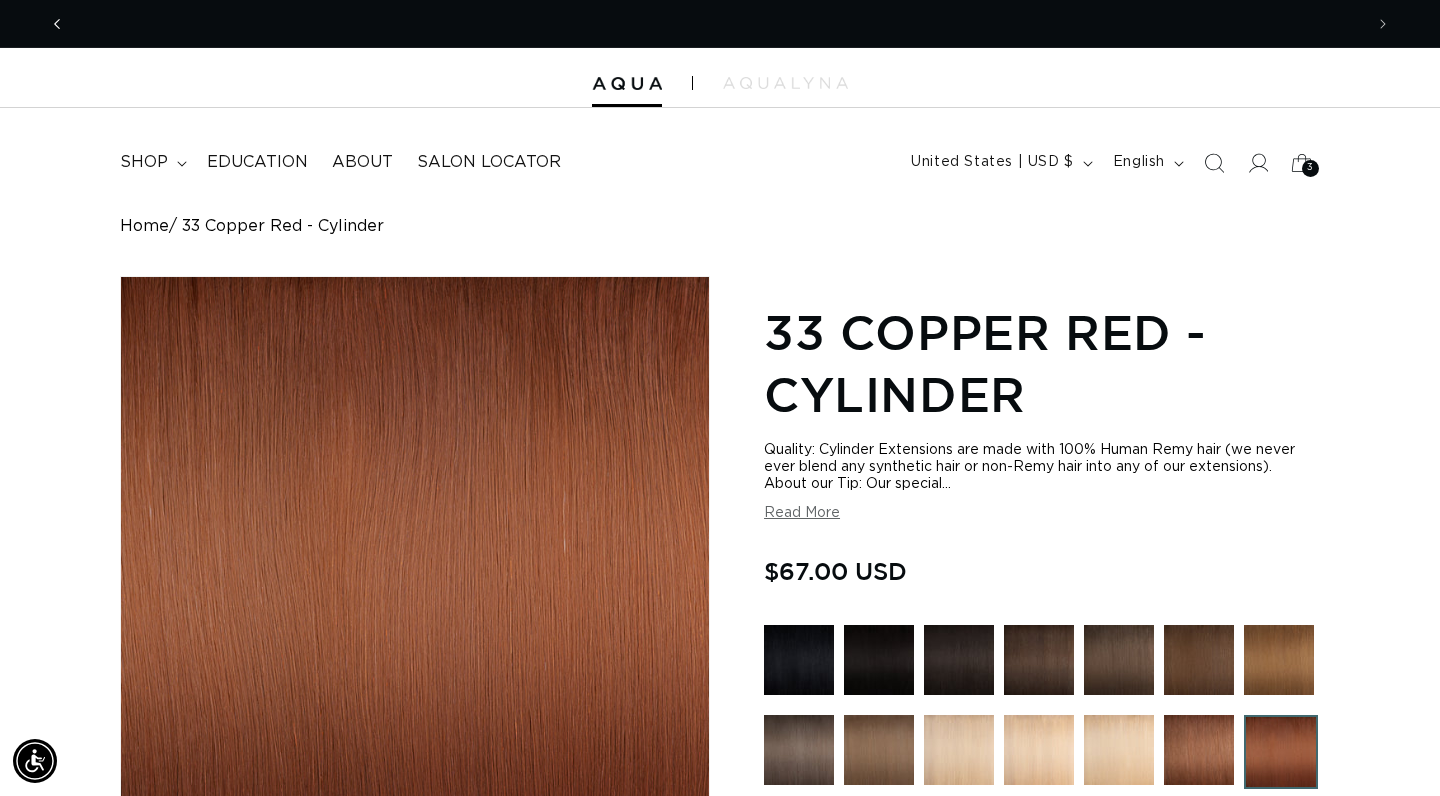 scroll, scrollTop: 0, scrollLeft: 2596, axis: horizontal 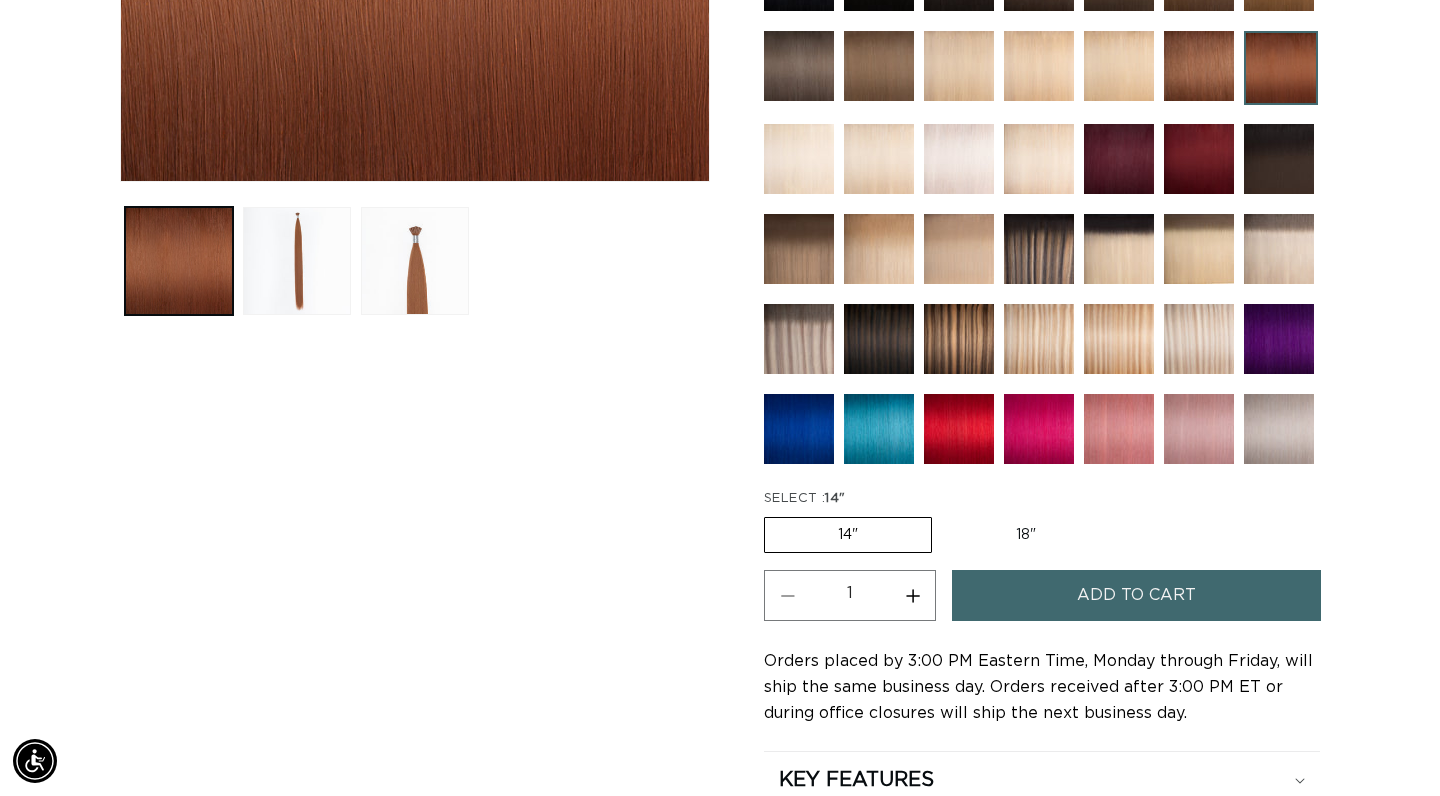 click on "18" Variant sold out or unavailable" at bounding box center [1026, 535] 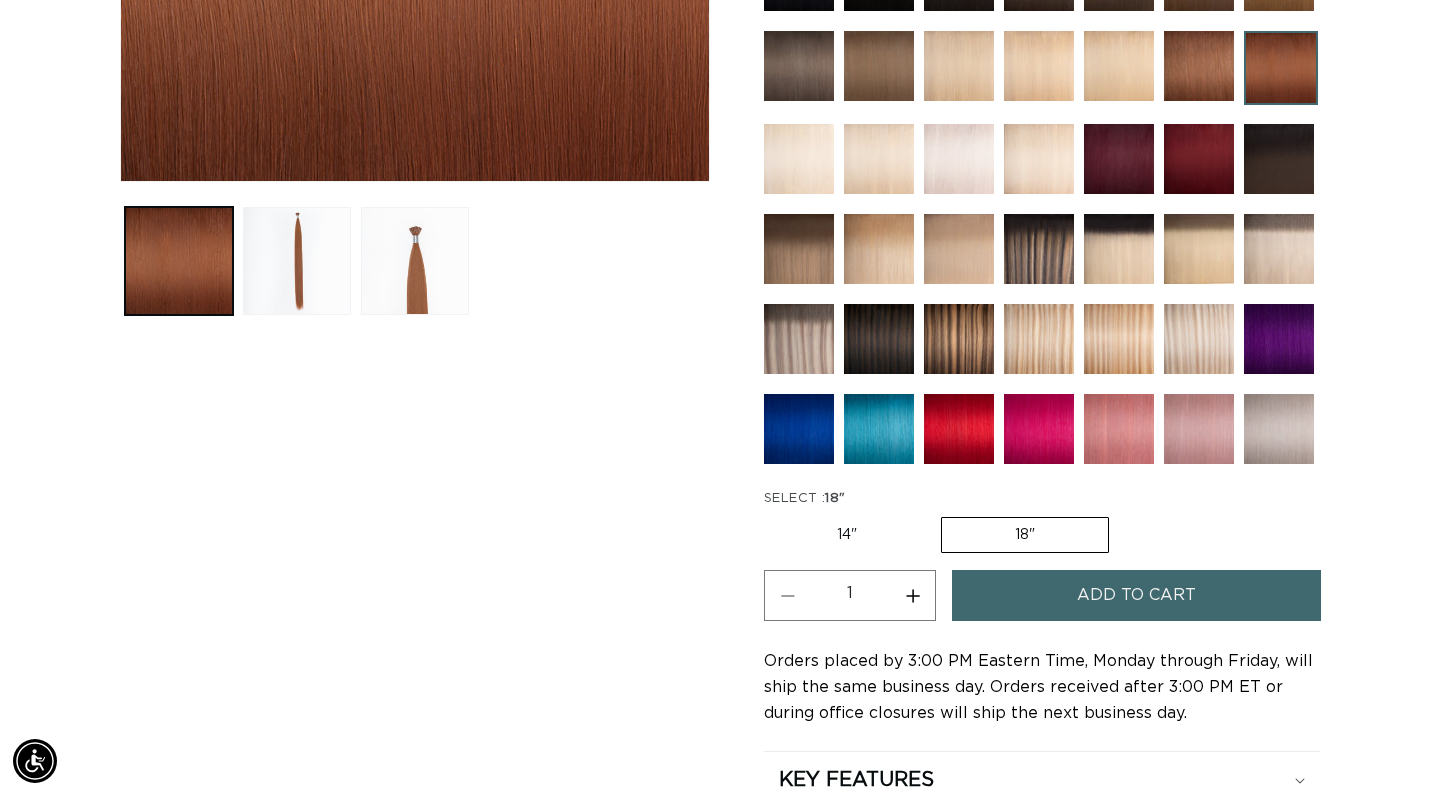 click at bounding box center (1281, 68) 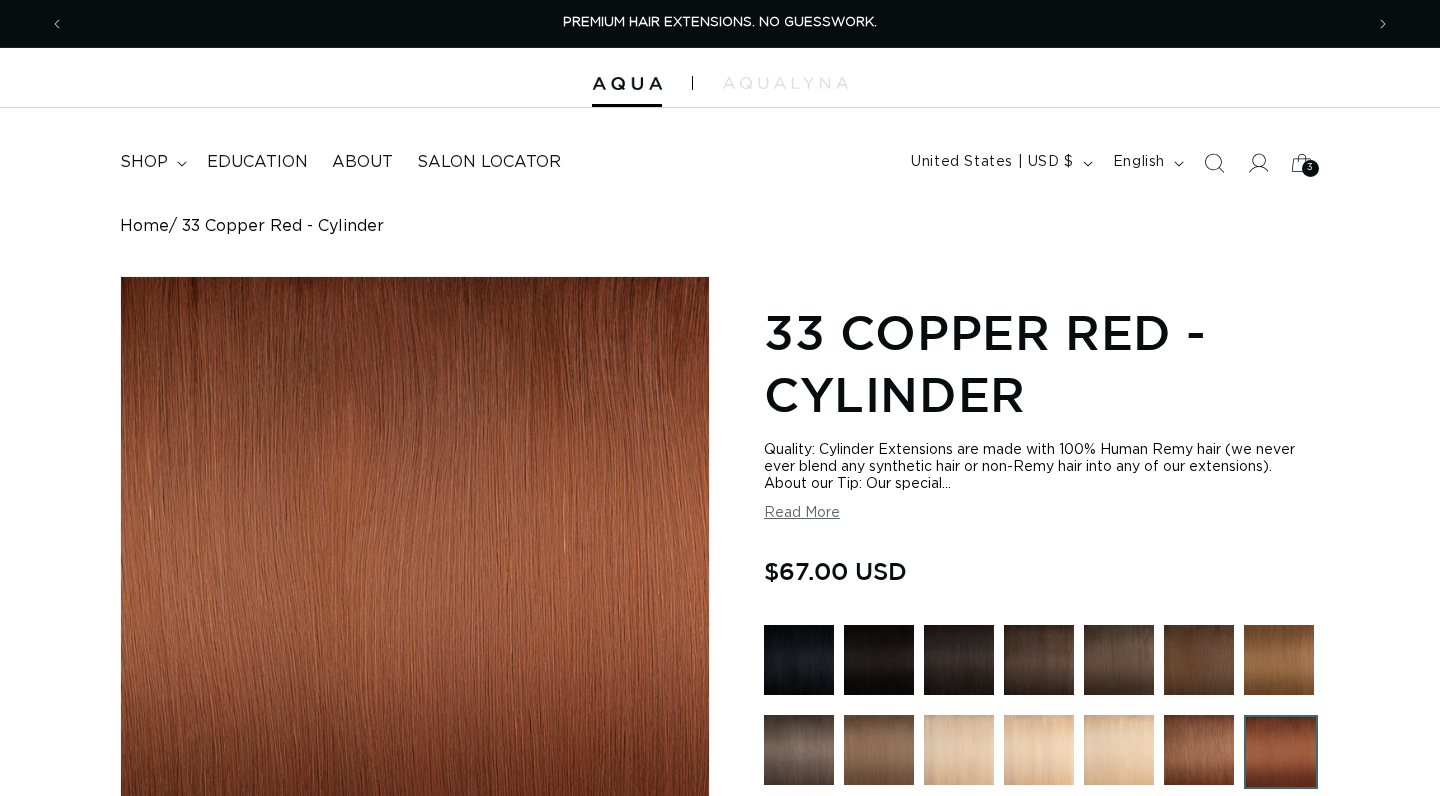 scroll, scrollTop: 0, scrollLeft: 0, axis: both 